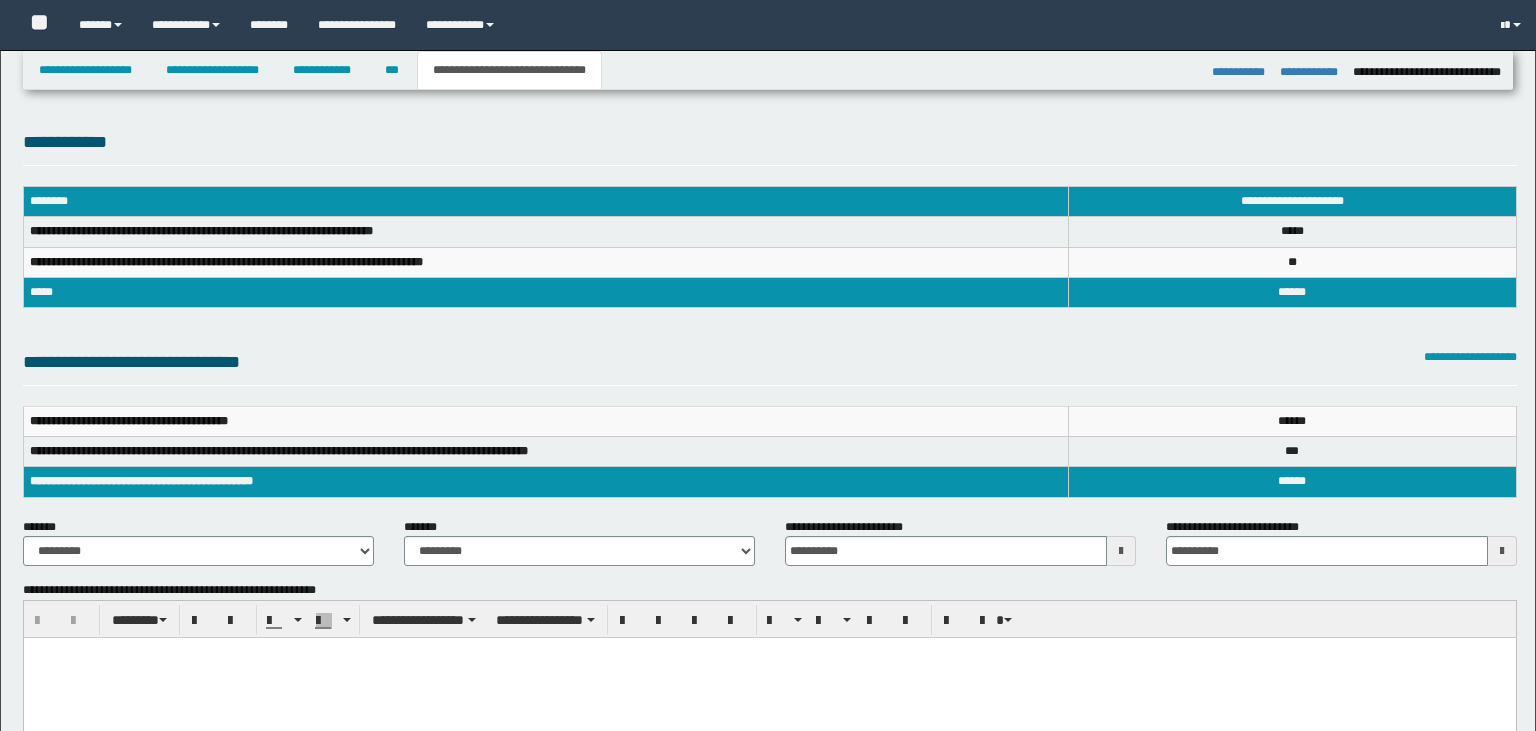 select on "*" 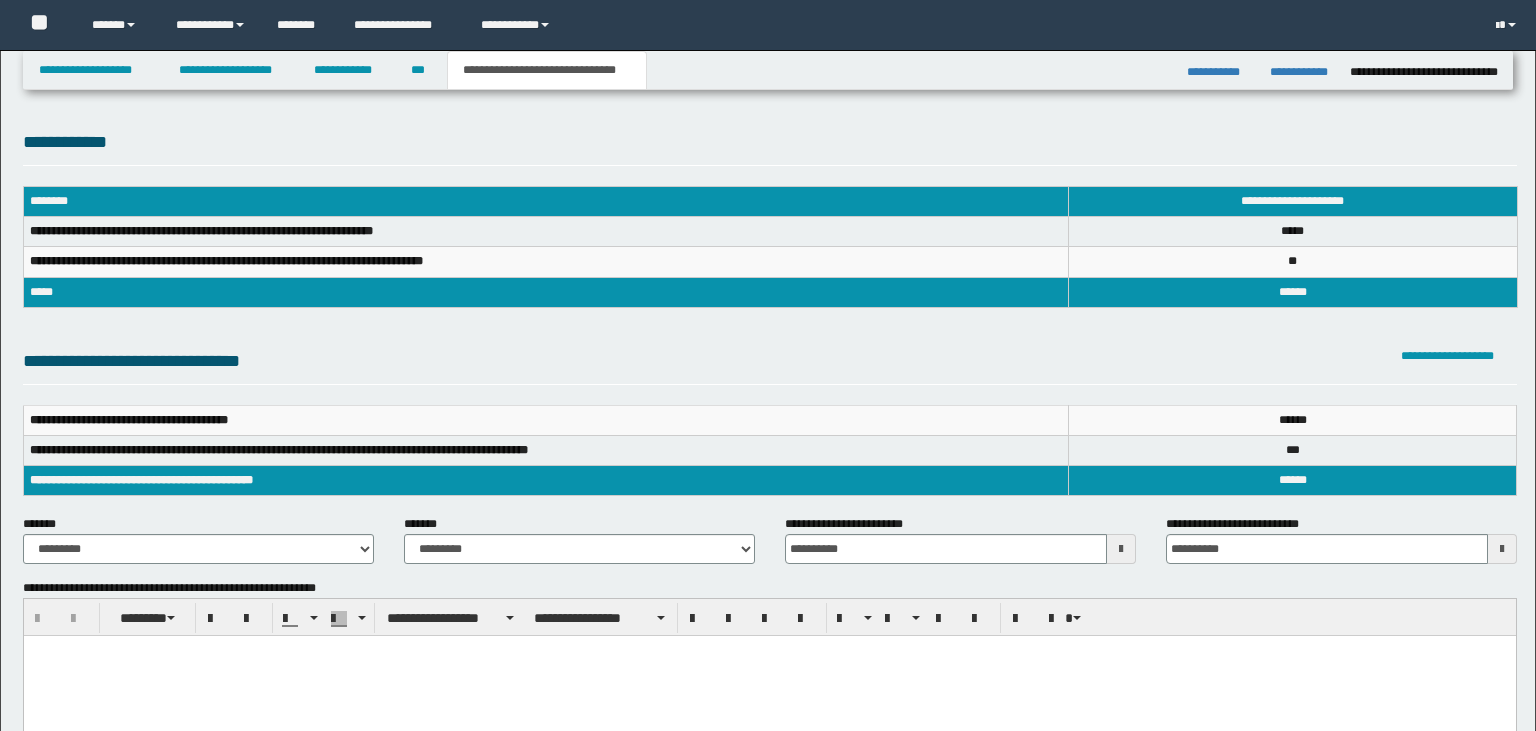 scroll, scrollTop: 0, scrollLeft: 0, axis: both 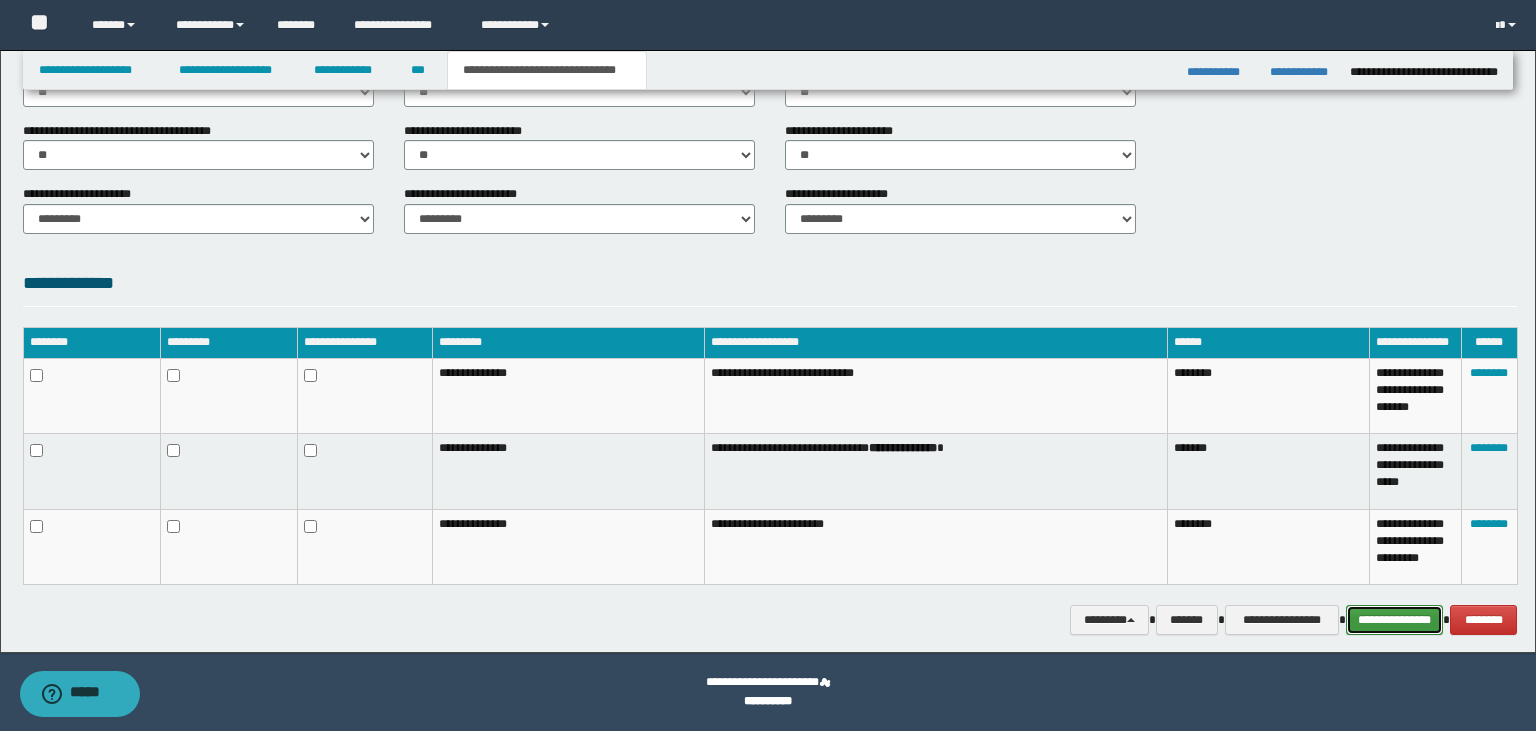 click on "**********" at bounding box center [1395, 620] 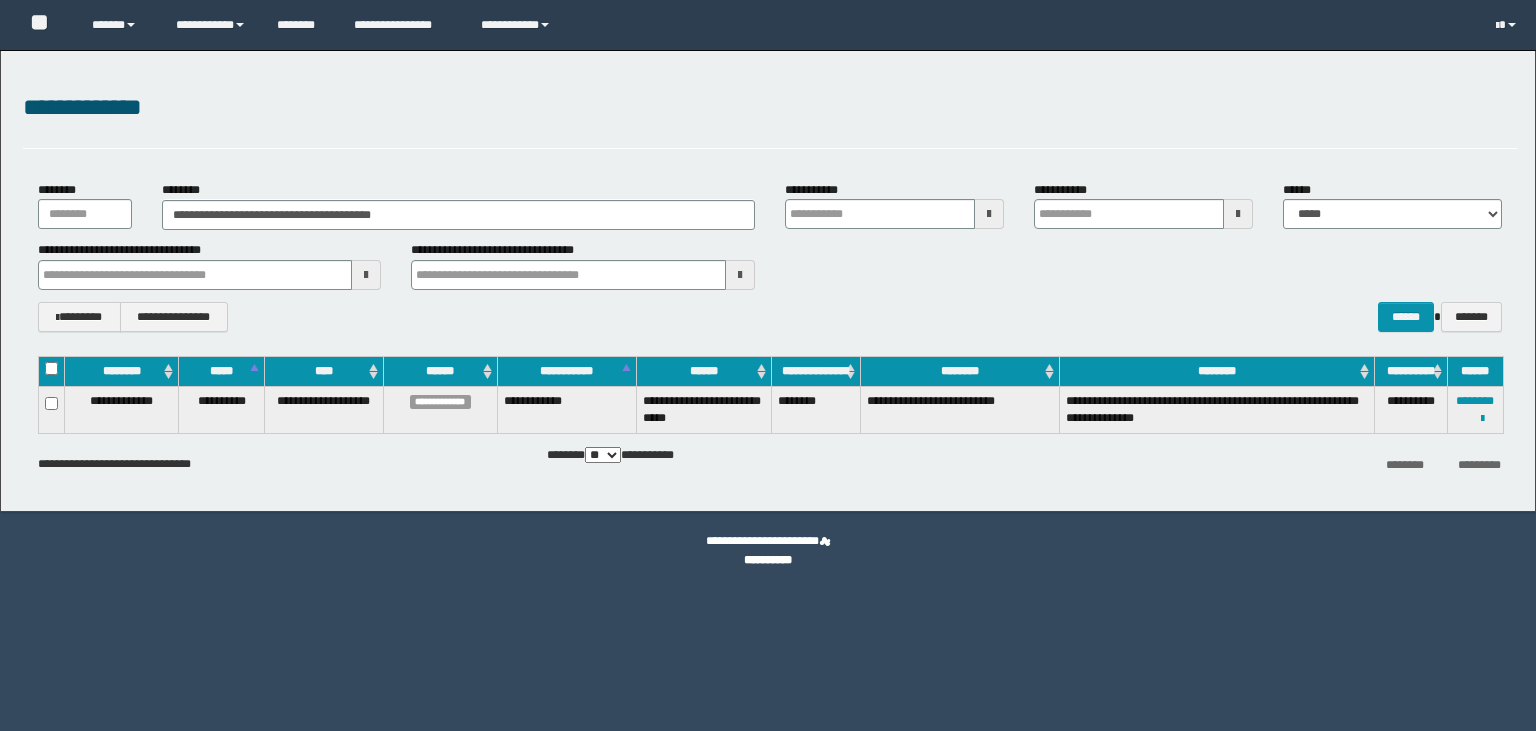 scroll, scrollTop: 0, scrollLeft: 0, axis: both 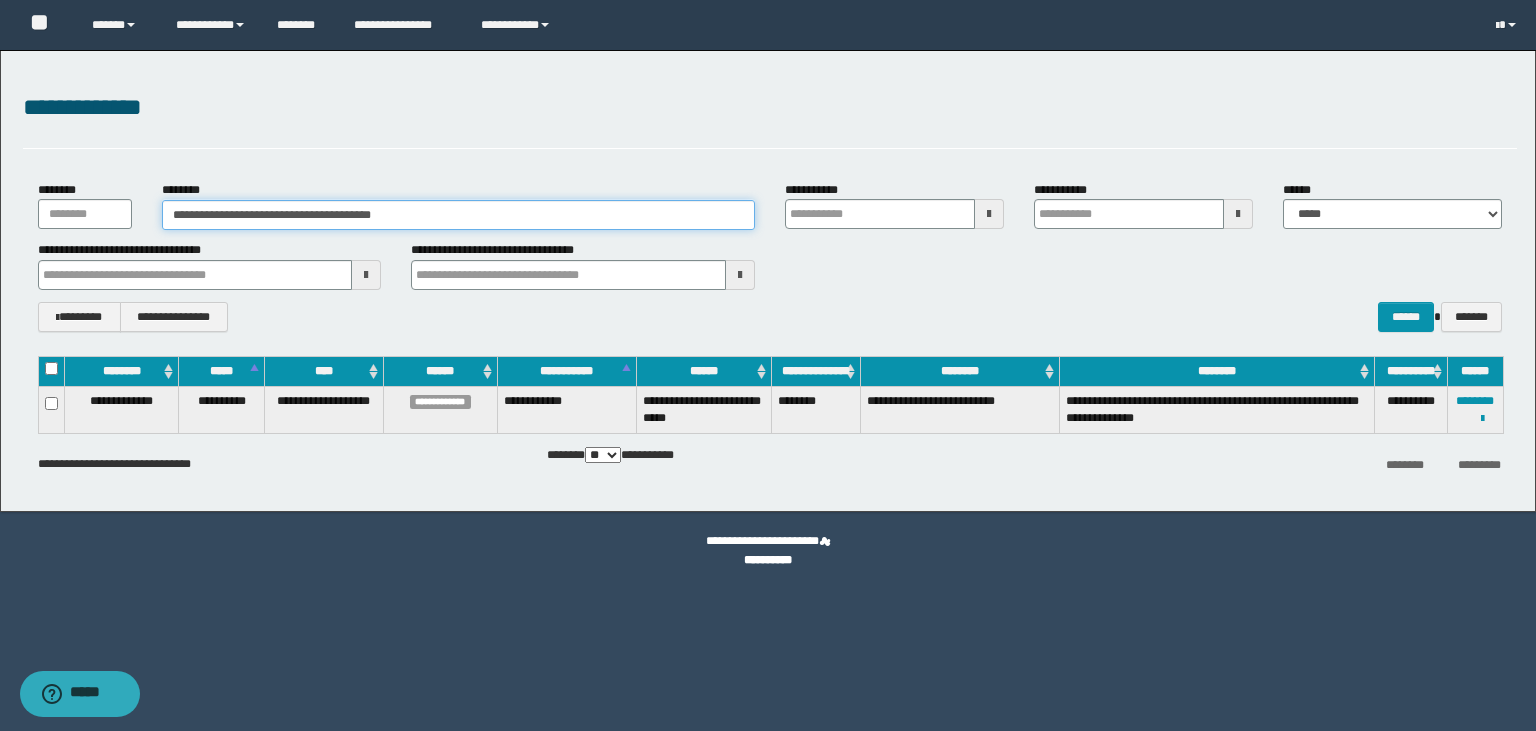 drag, startPoint x: 409, startPoint y: 225, endPoint x: 132, endPoint y: 211, distance: 277.35358 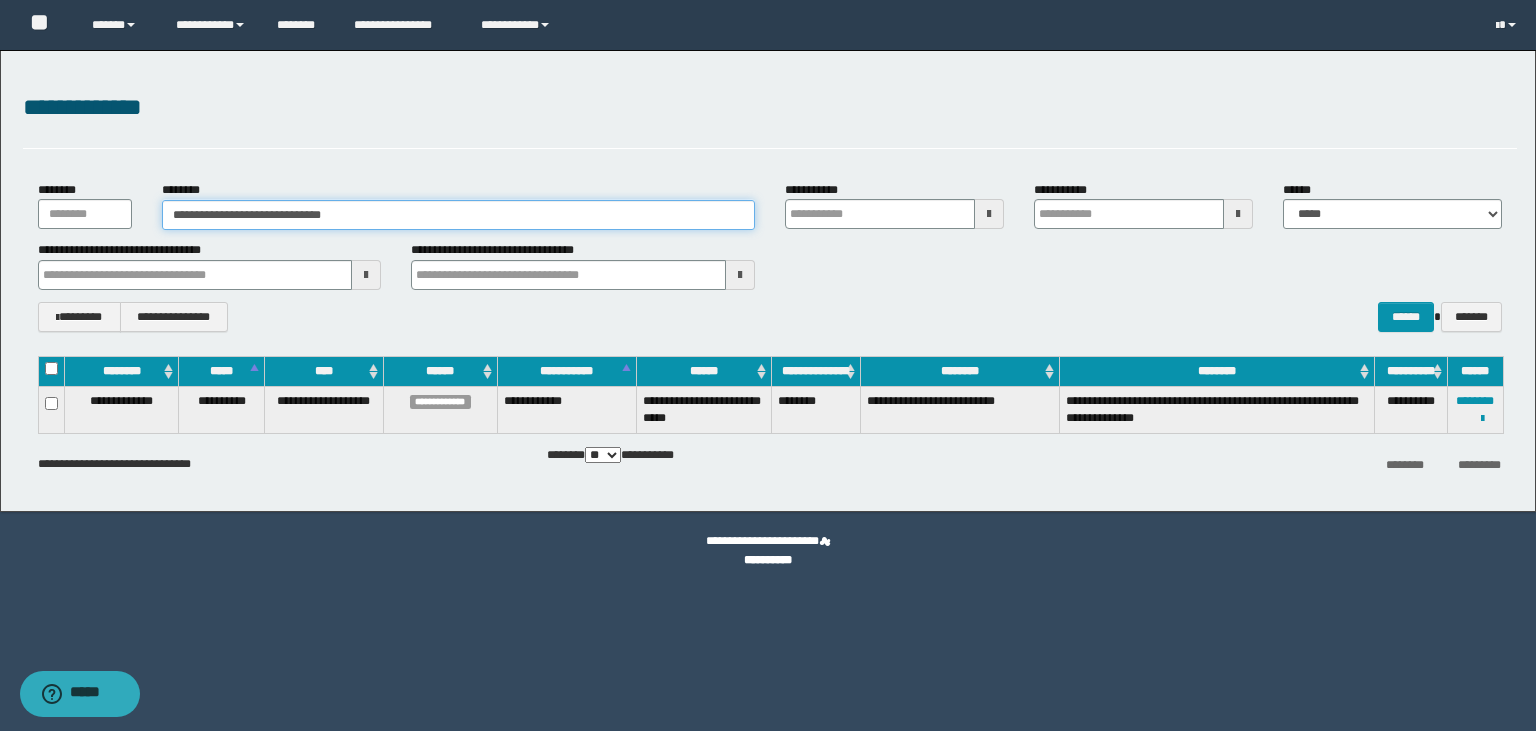 type on "**********" 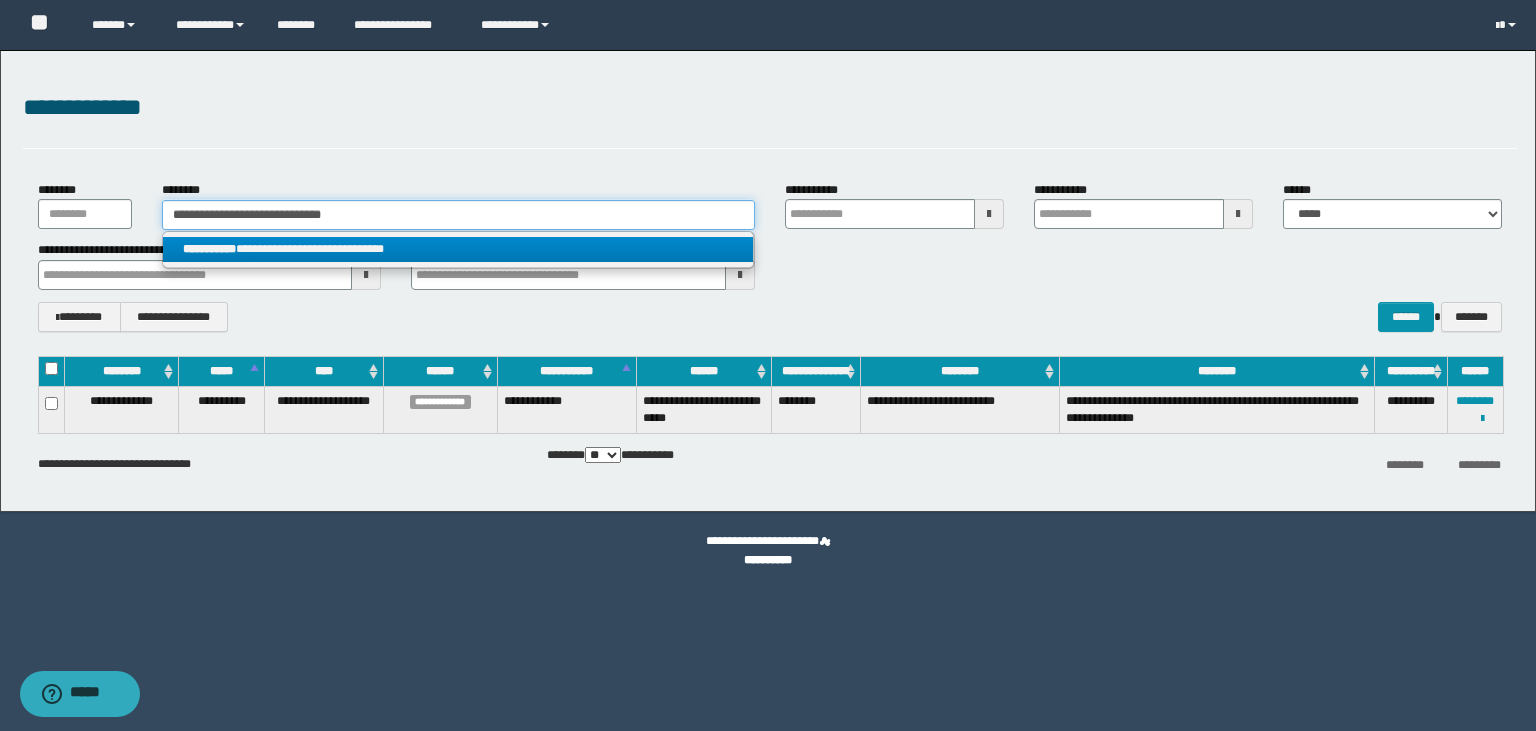 type on "**********" 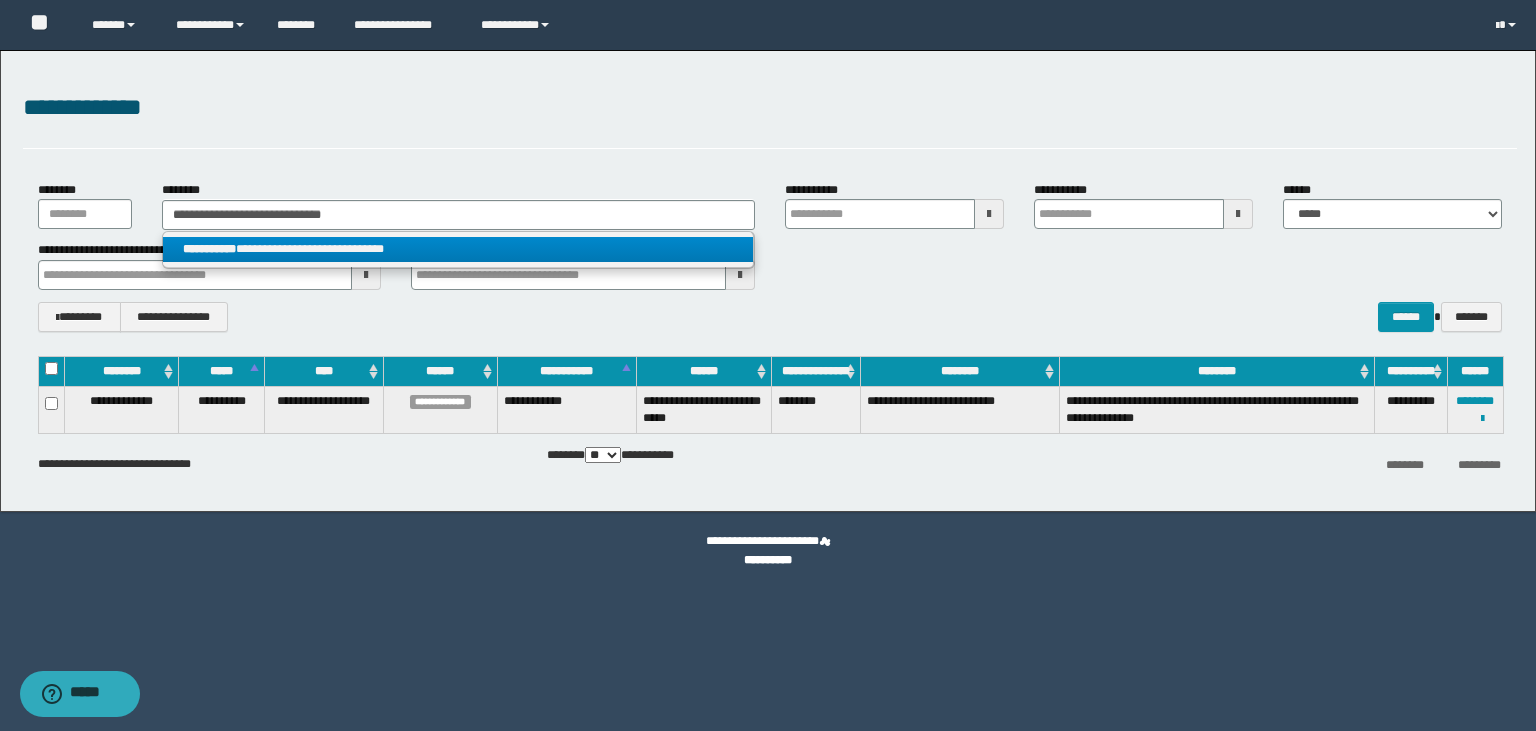 click on "**********" at bounding box center [458, 249] 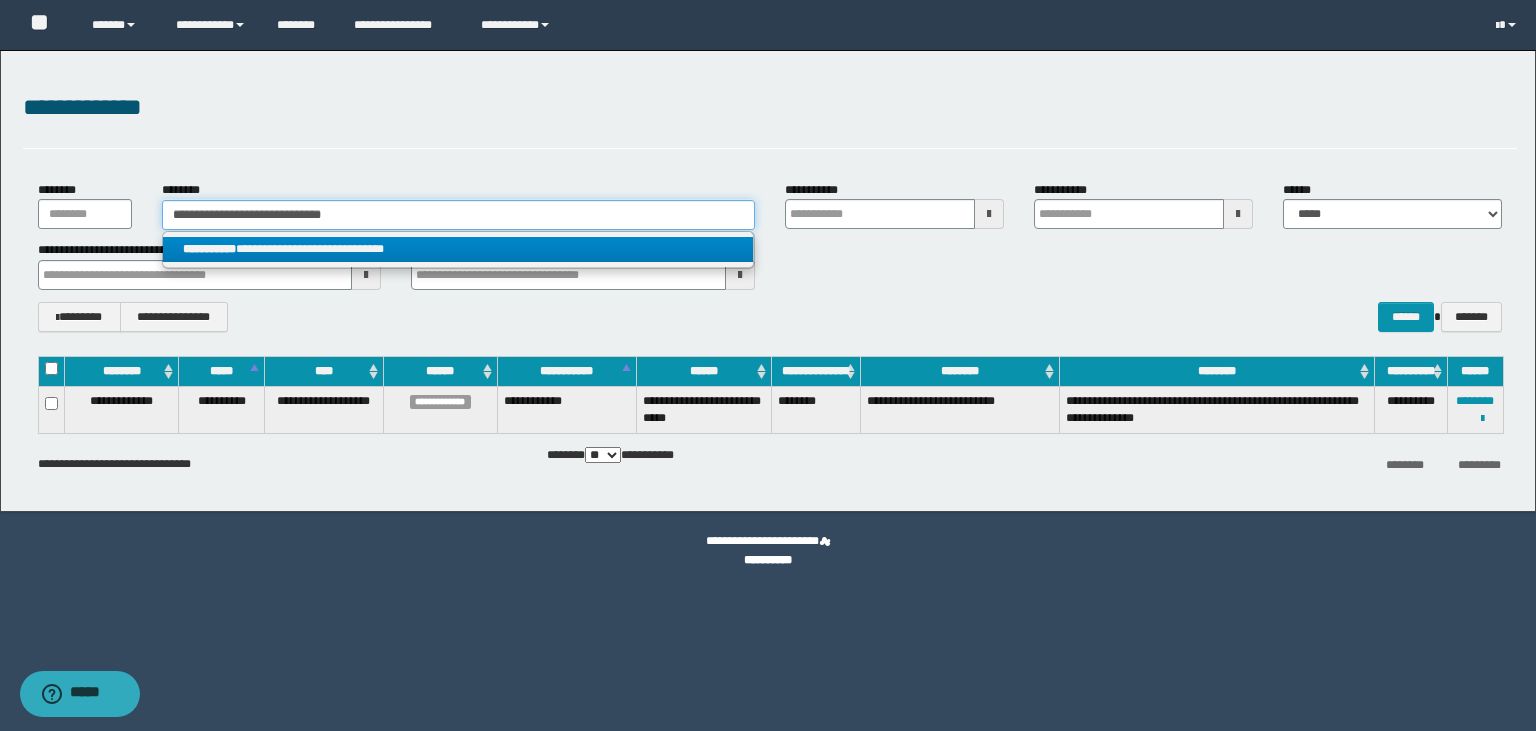 type 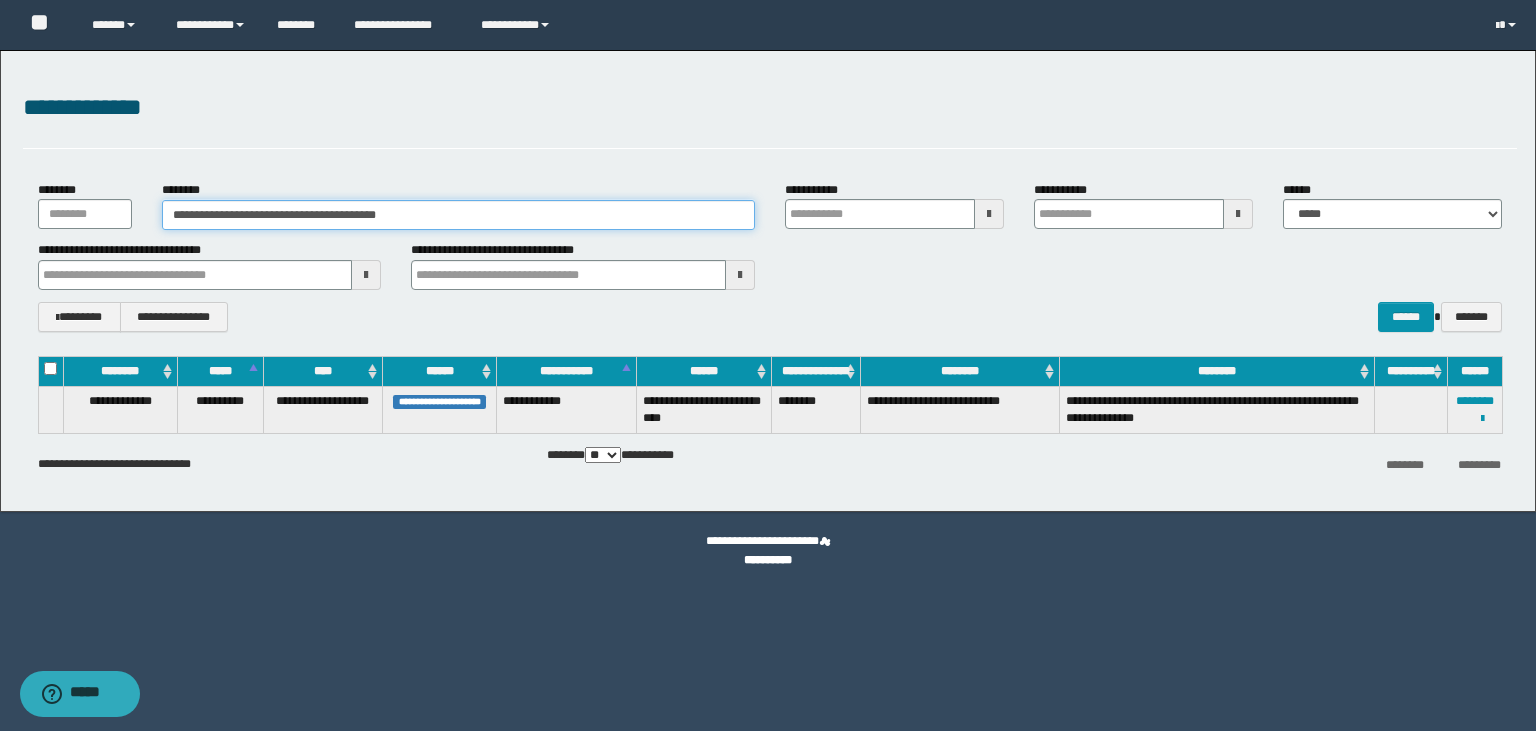 drag, startPoint x: 423, startPoint y: 219, endPoint x: 139, endPoint y: 215, distance: 284.02817 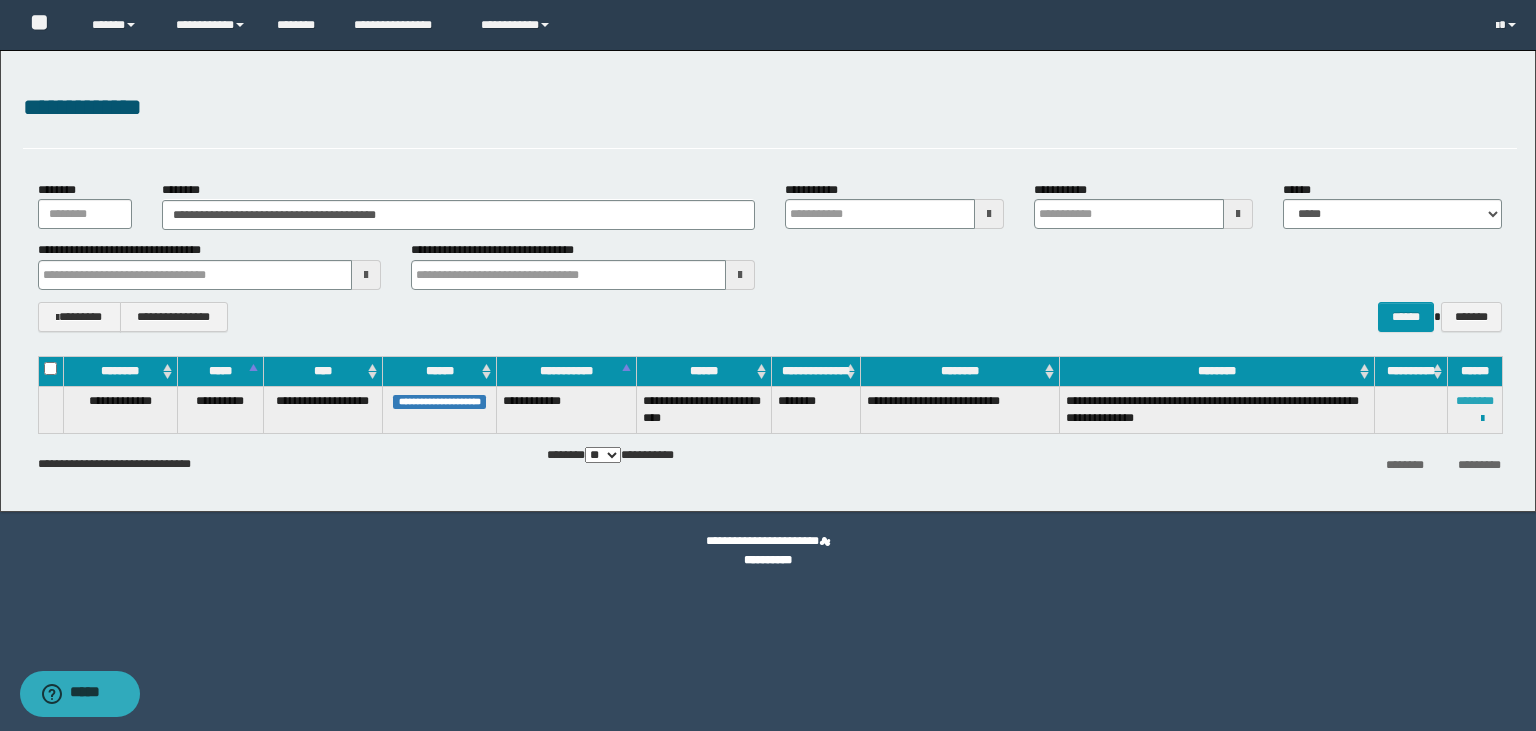 click on "********" at bounding box center (1475, 401) 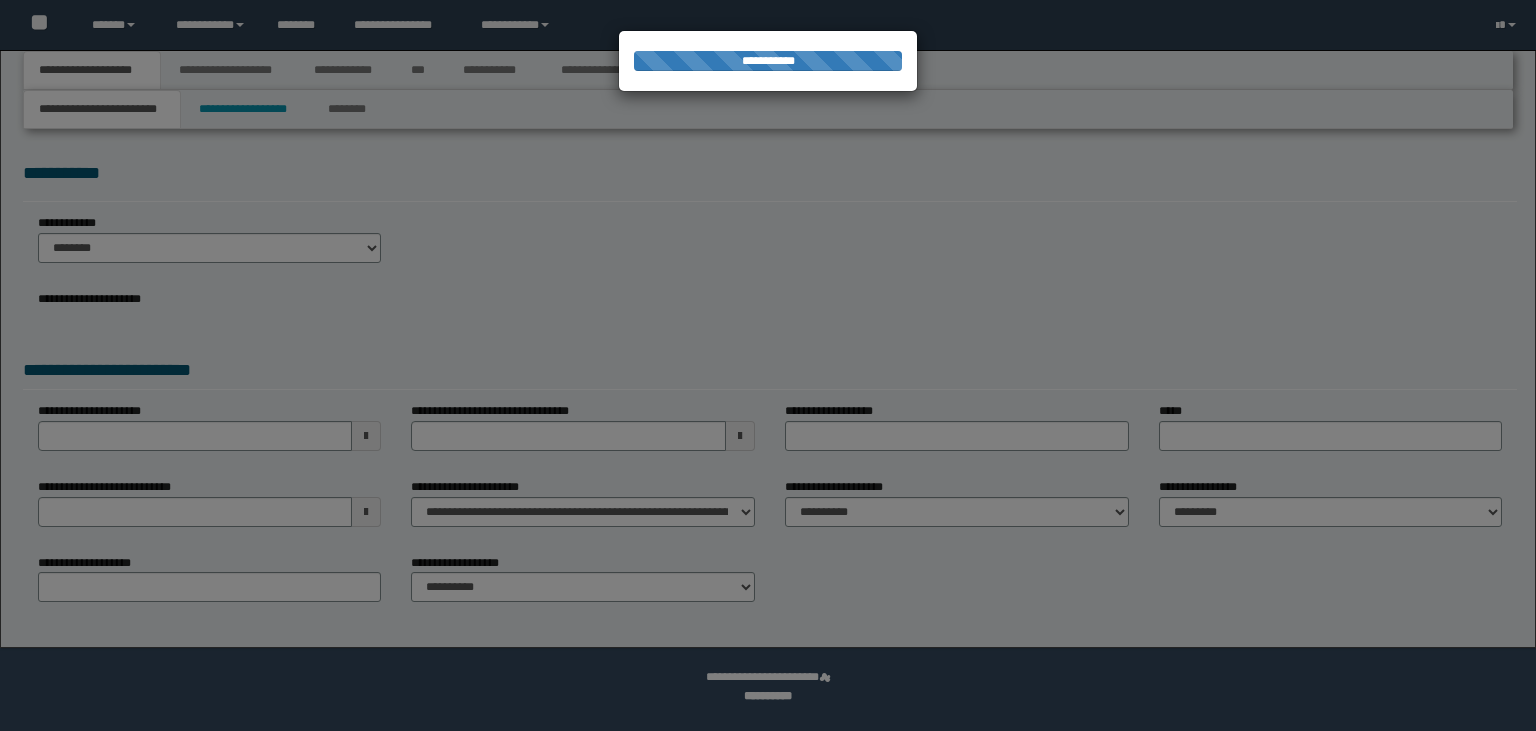 scroll, scrollTop: 0, scrollLeft: 0, axis: both 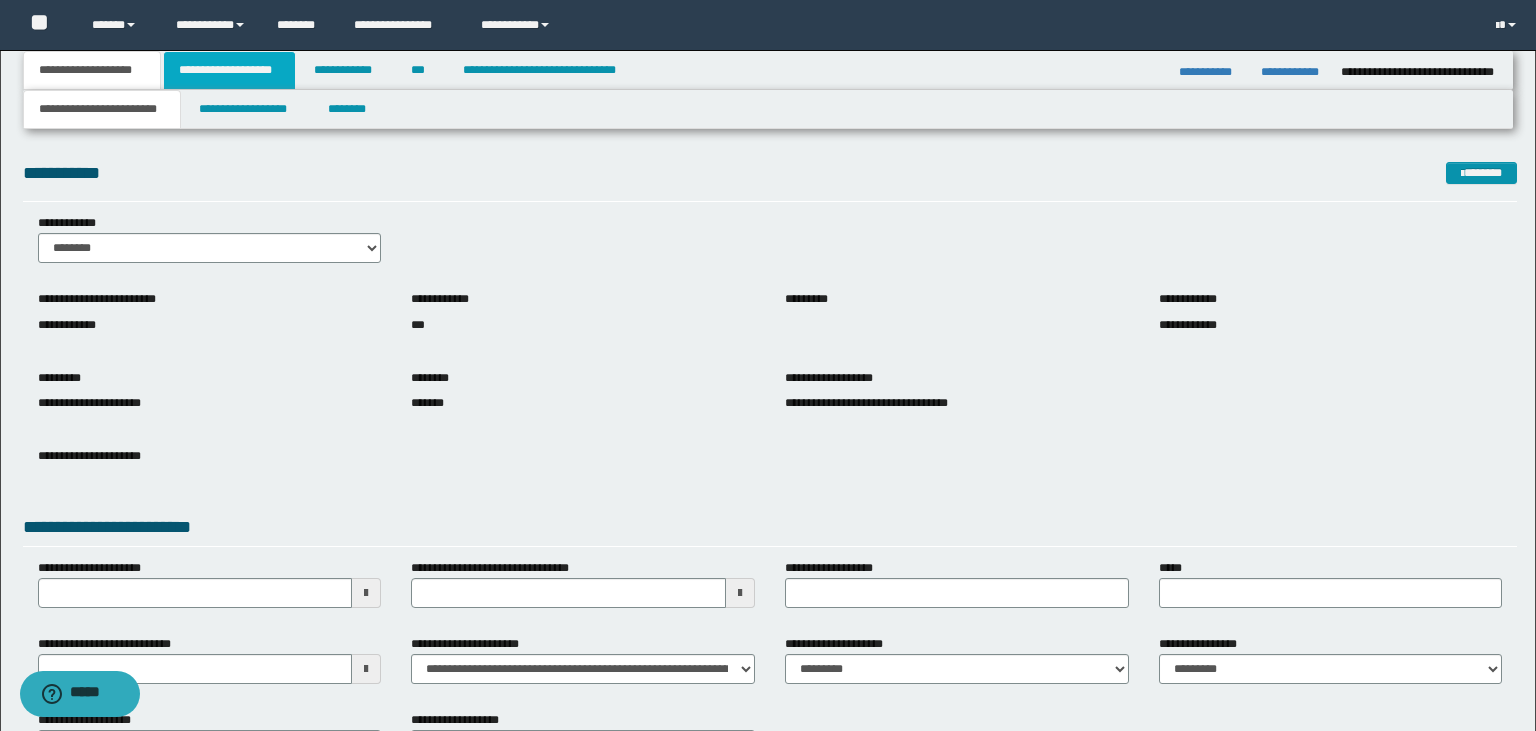click on "**********" at bounding box center (229, 70) 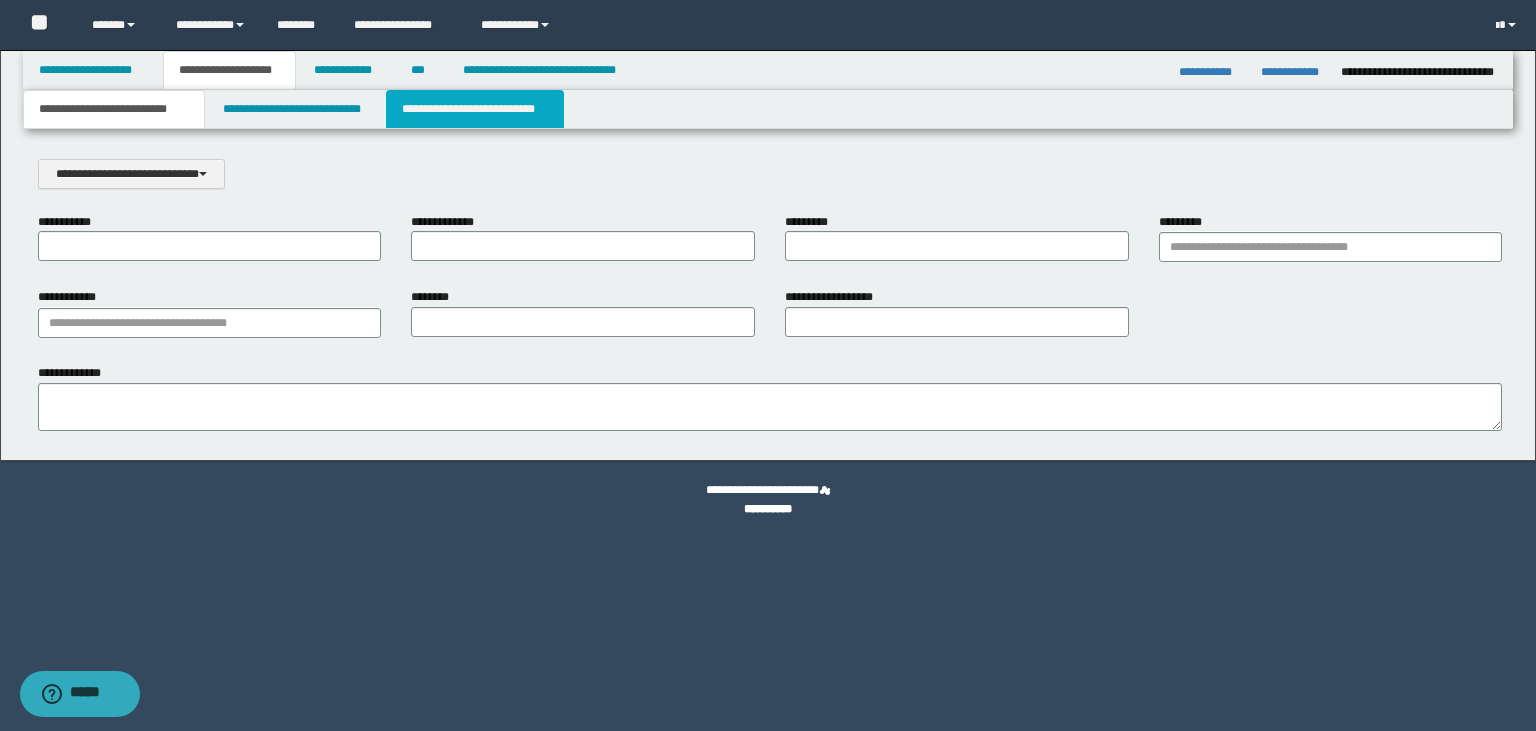click on "**********" at bounding box center (475, 109) 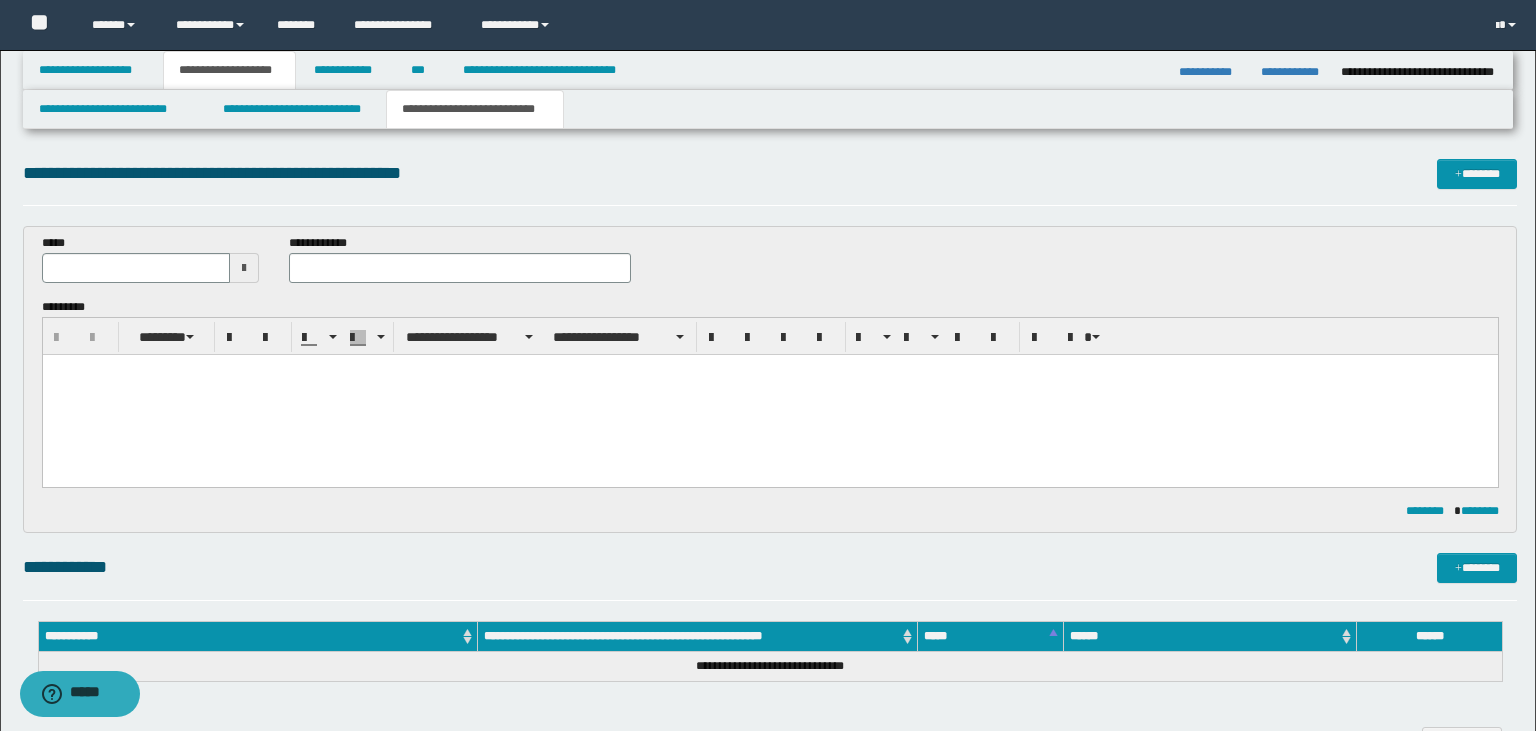 scroll, scrollTop: 0, scrollLeft: 0, axis: both 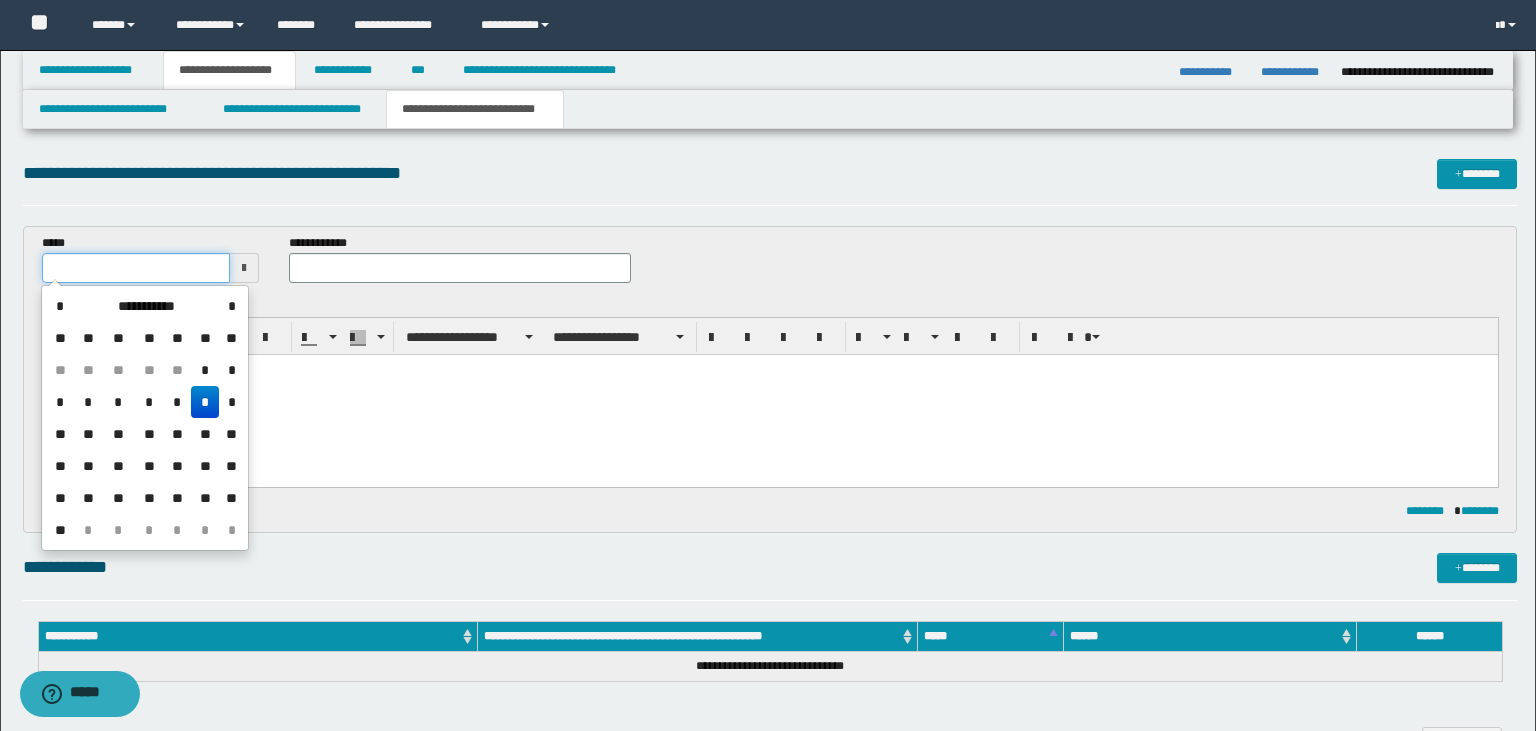 click at bounding box center (136, 268) 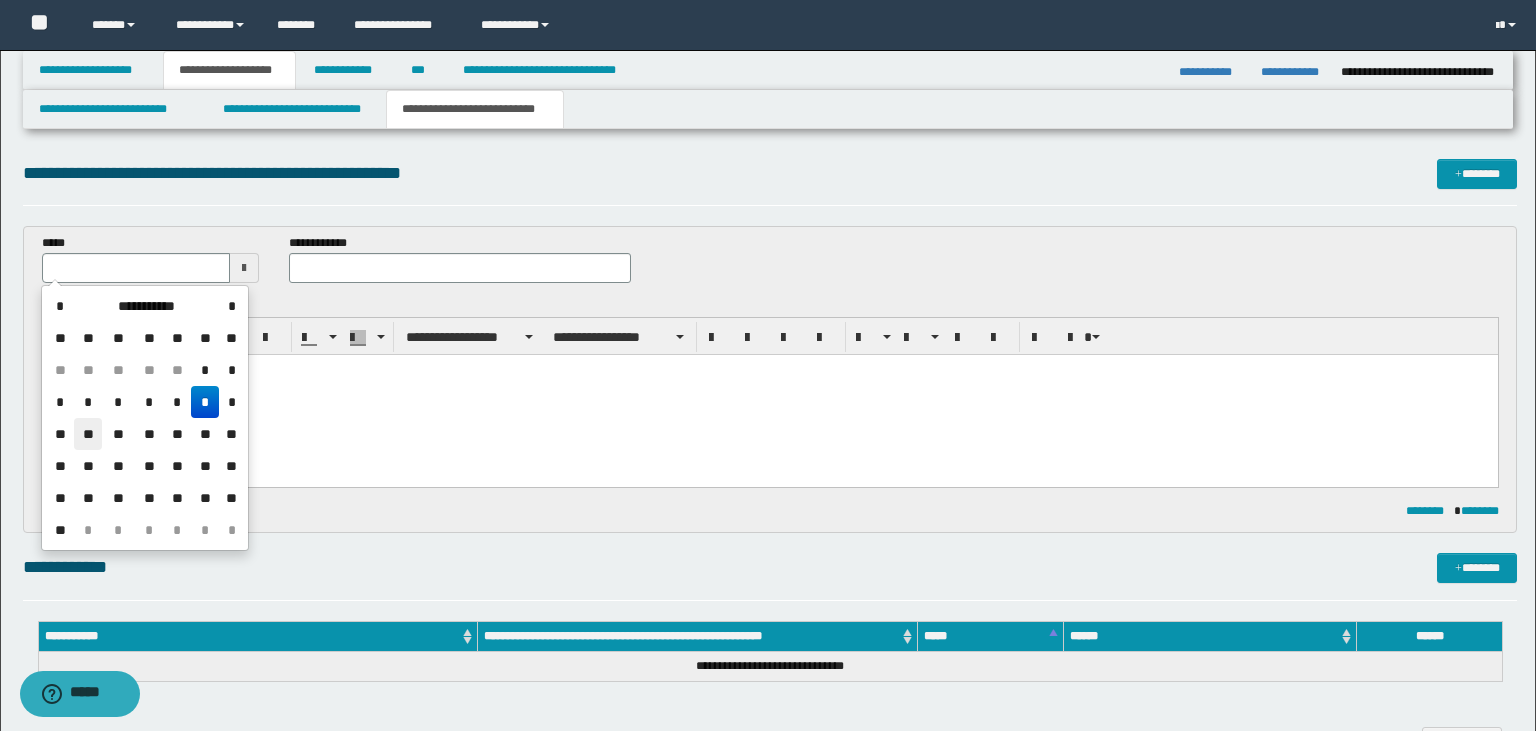 click on "**" at bounding box center [88, 434] 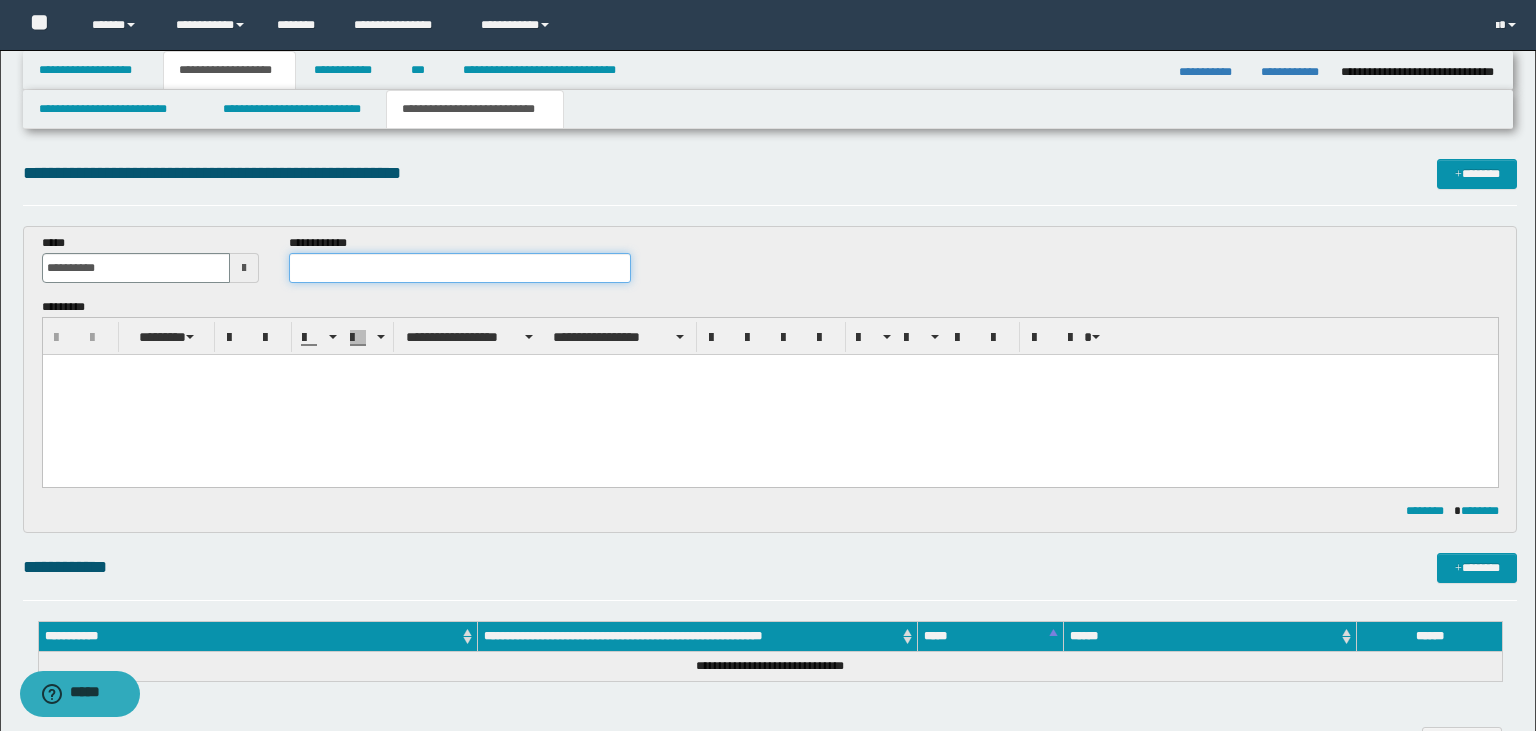 click at bounding box center (460, 268) 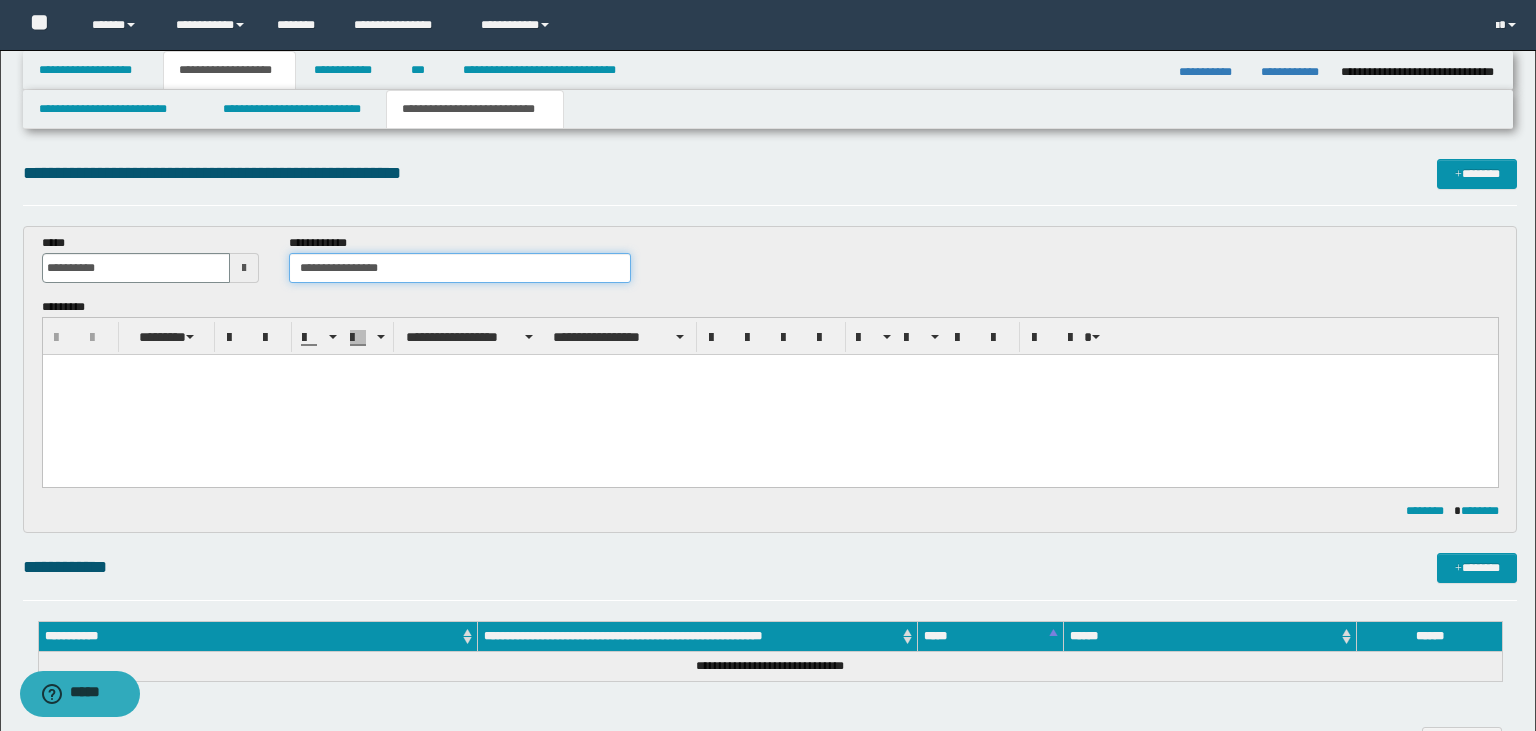 type on "**********" 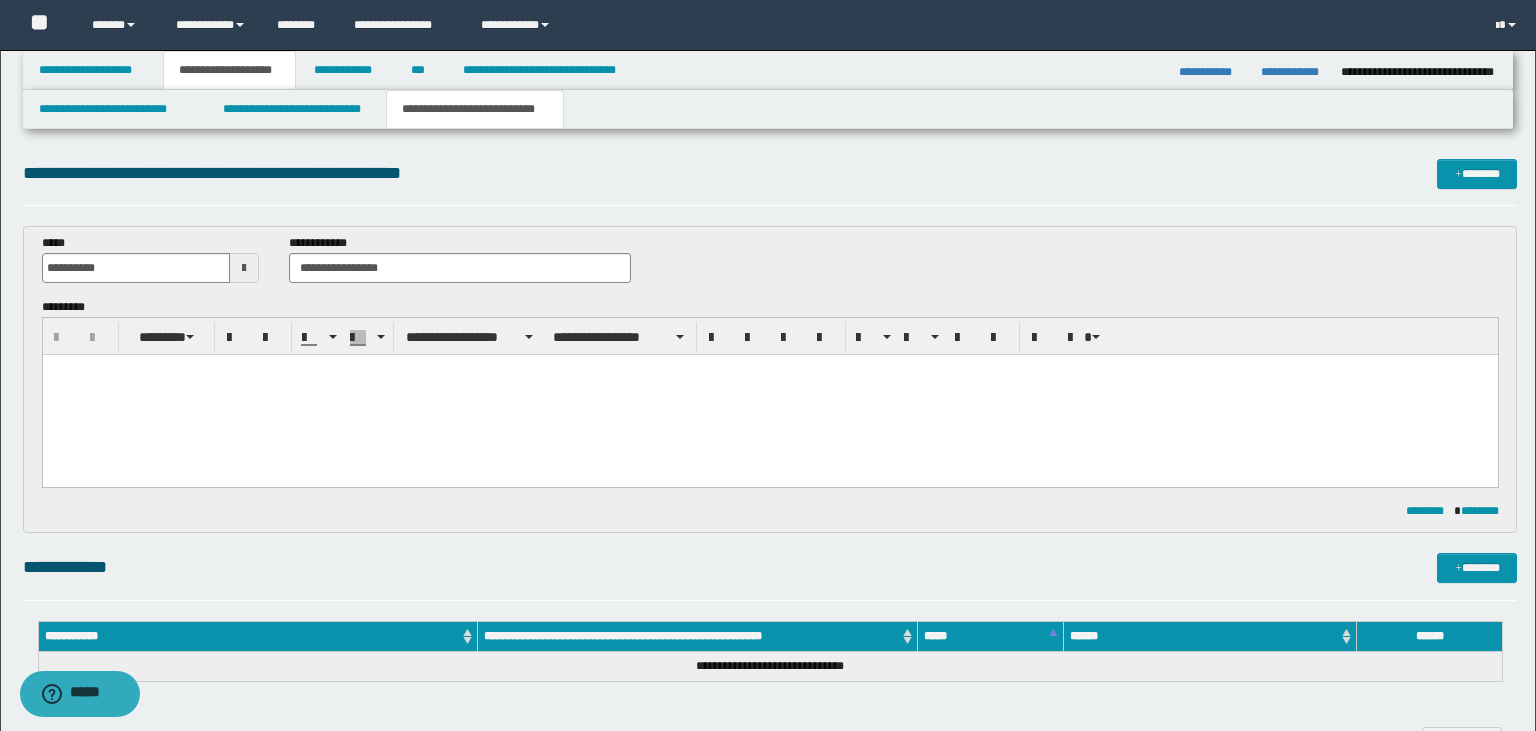 click at bounding box center (769, 394) 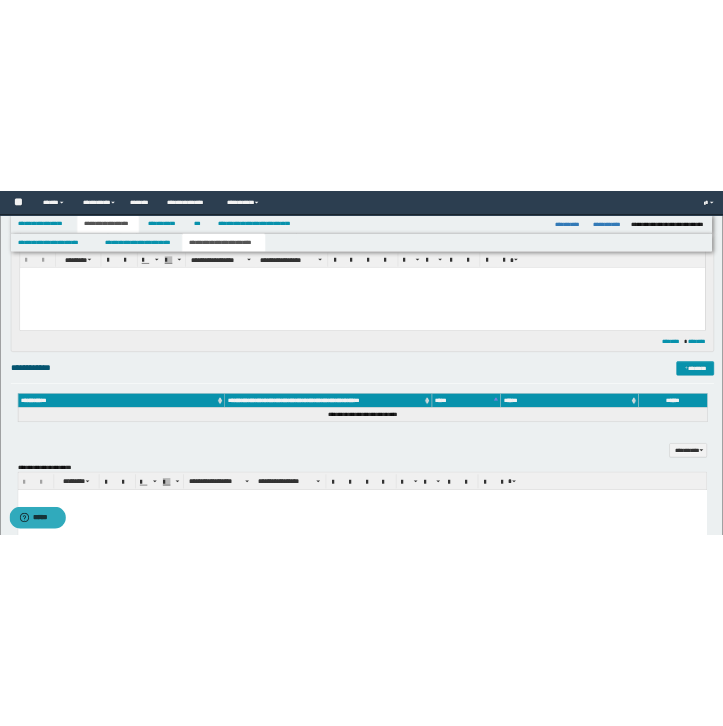scroll, scrollTop: 206, scrollLeft: 0, axis: vertical 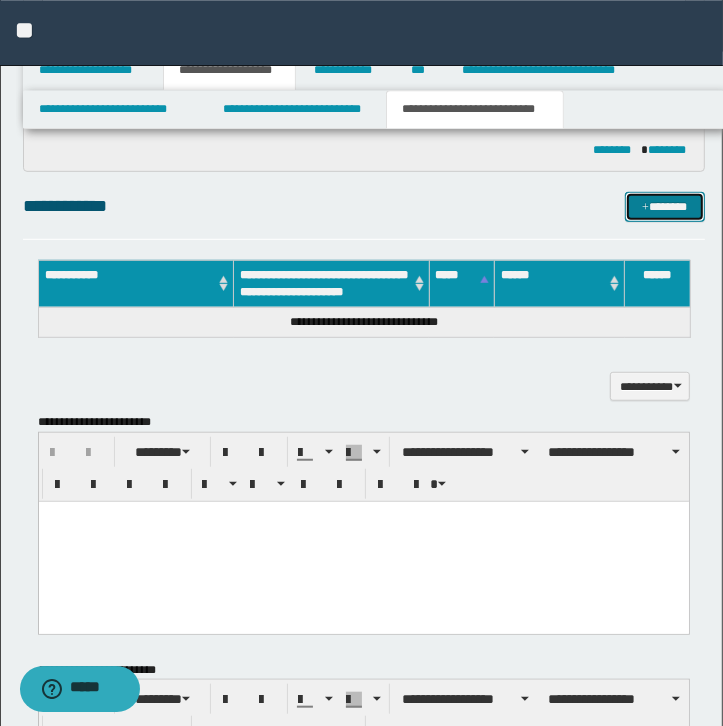 click on "*******" at bounding box center (665, 207) 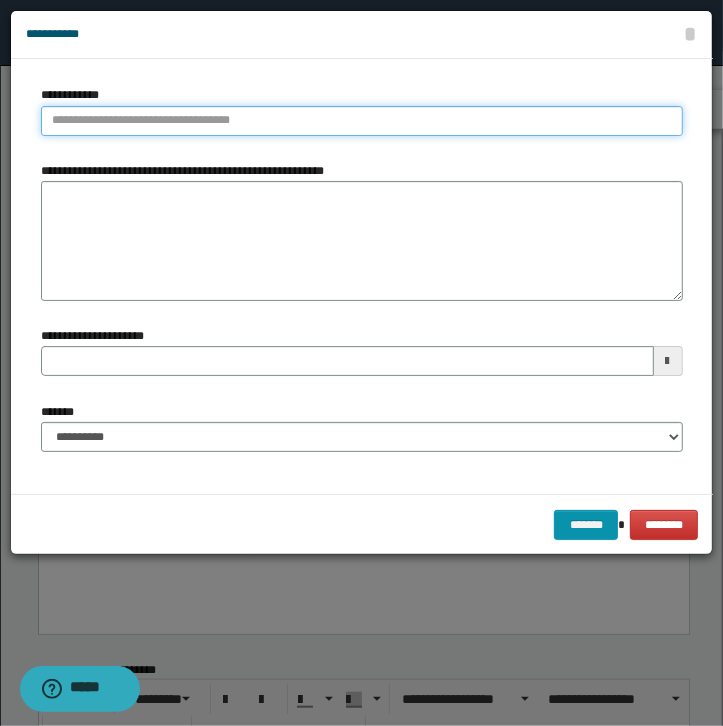 click on "**********" at bounding box center [362, 121] 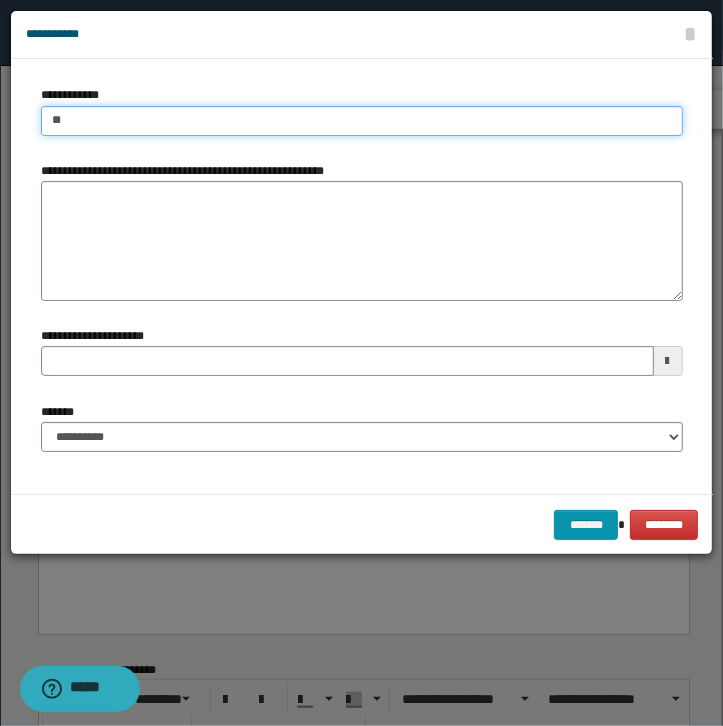 type on "***" 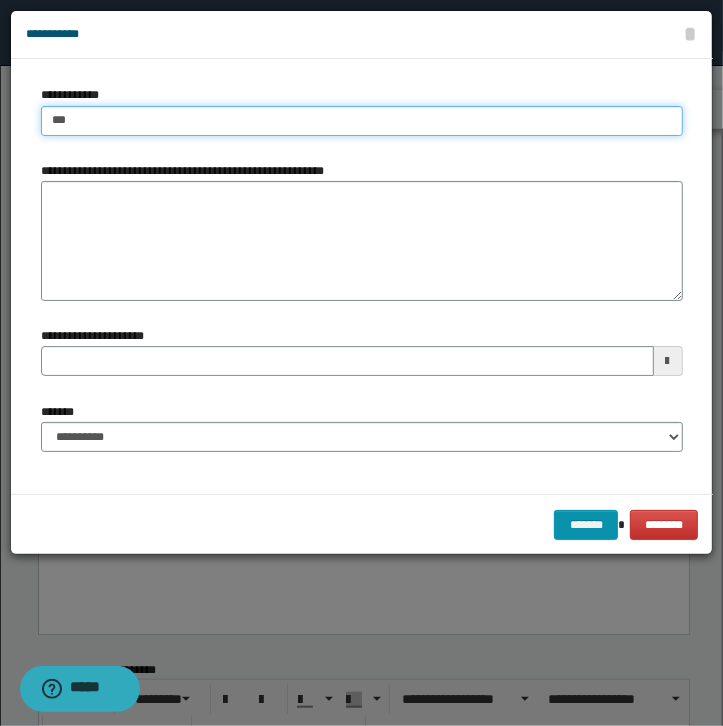 type 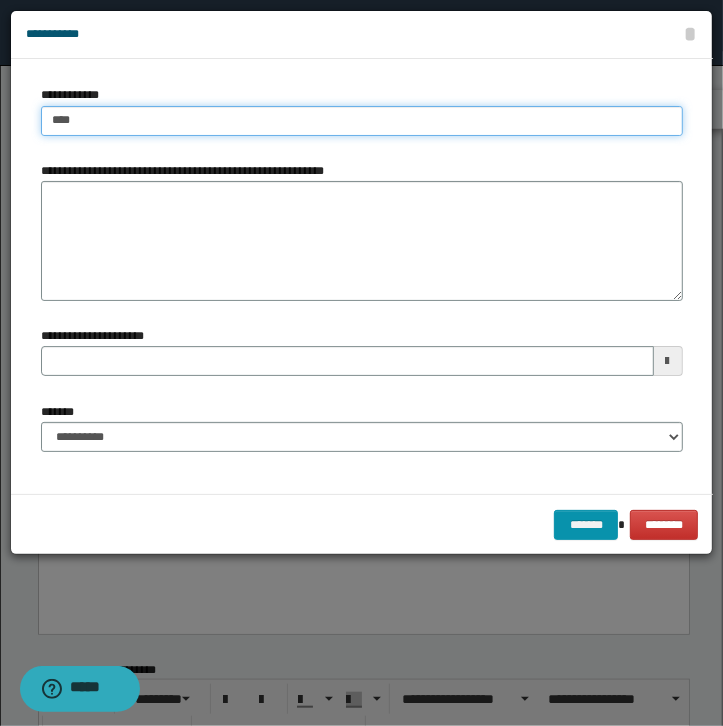 type on "****" 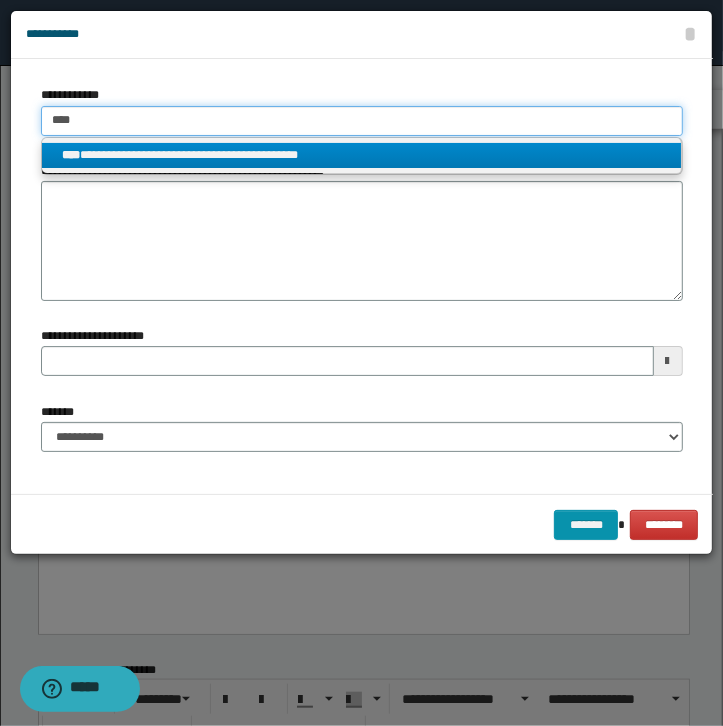 type on "****" 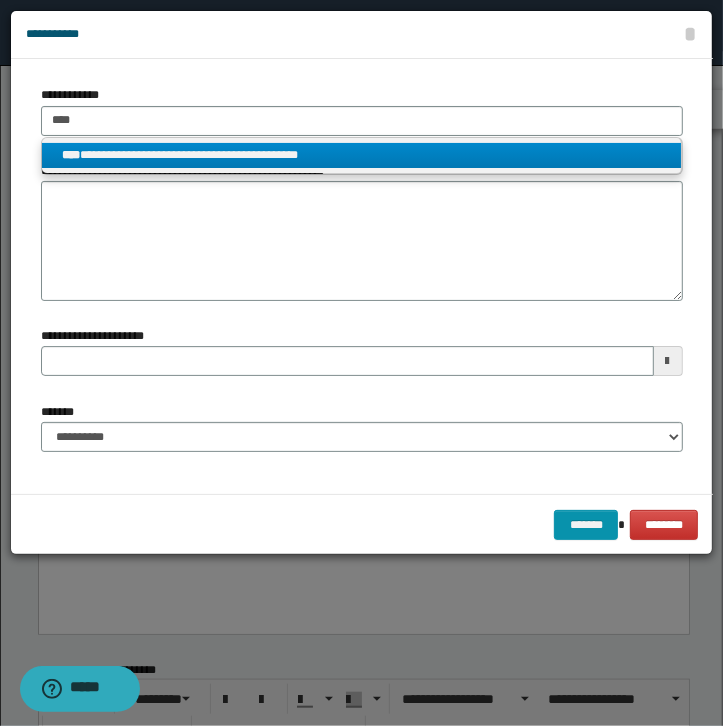 click on "**********" at bounding box center (361, 155) 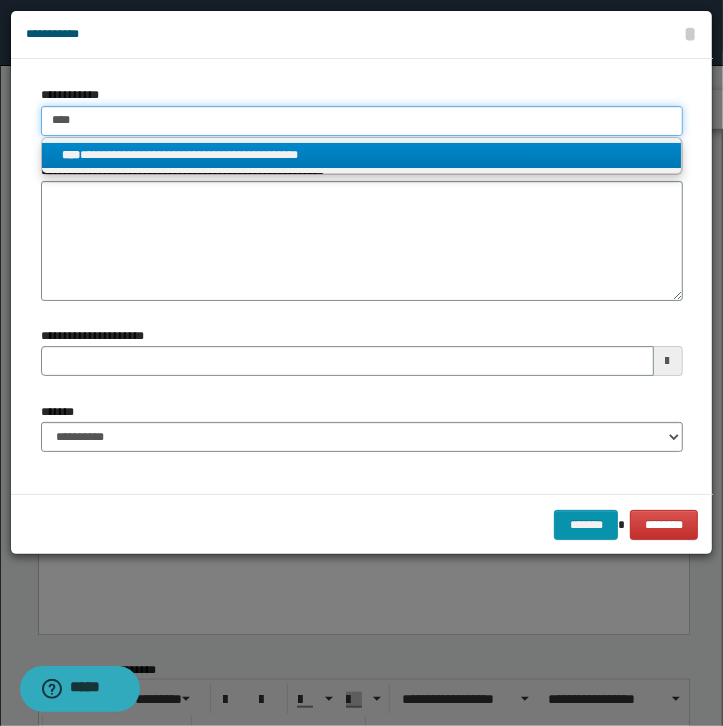 type 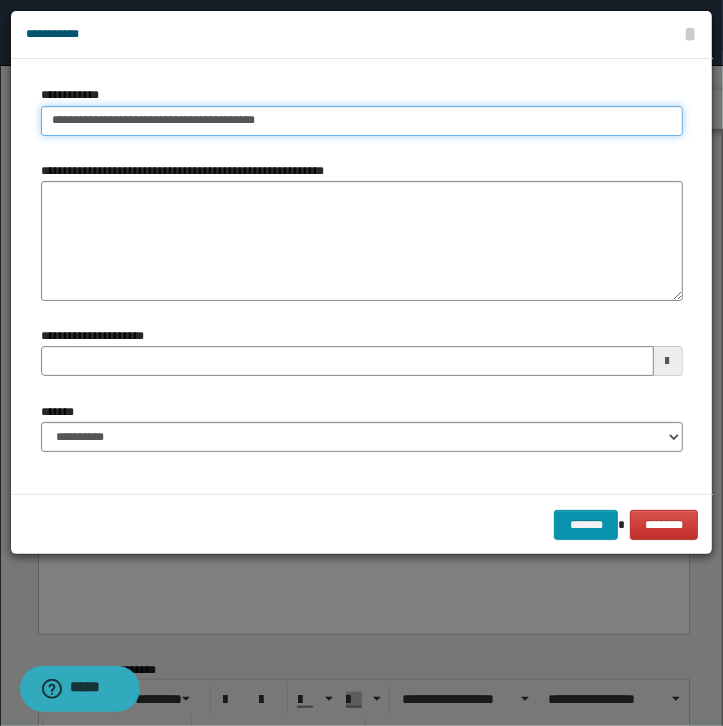 type 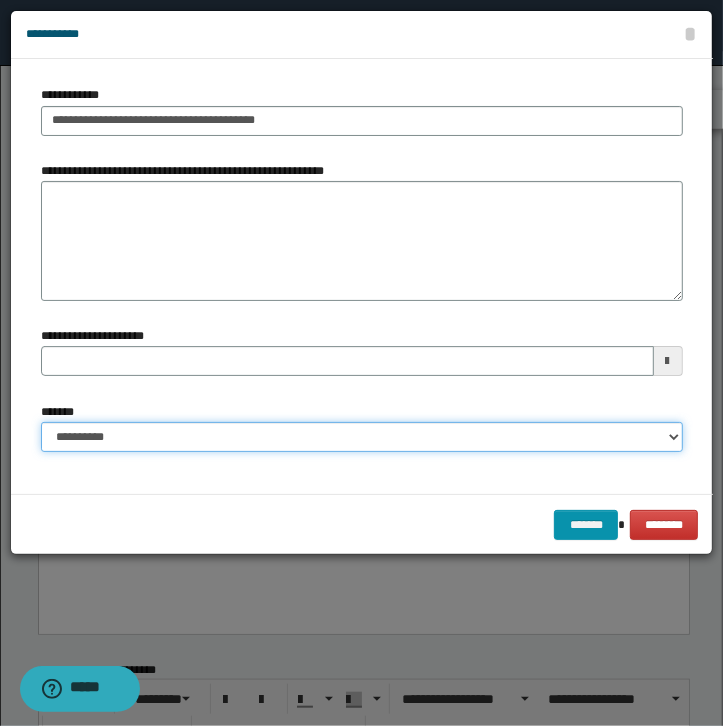 select on "*" 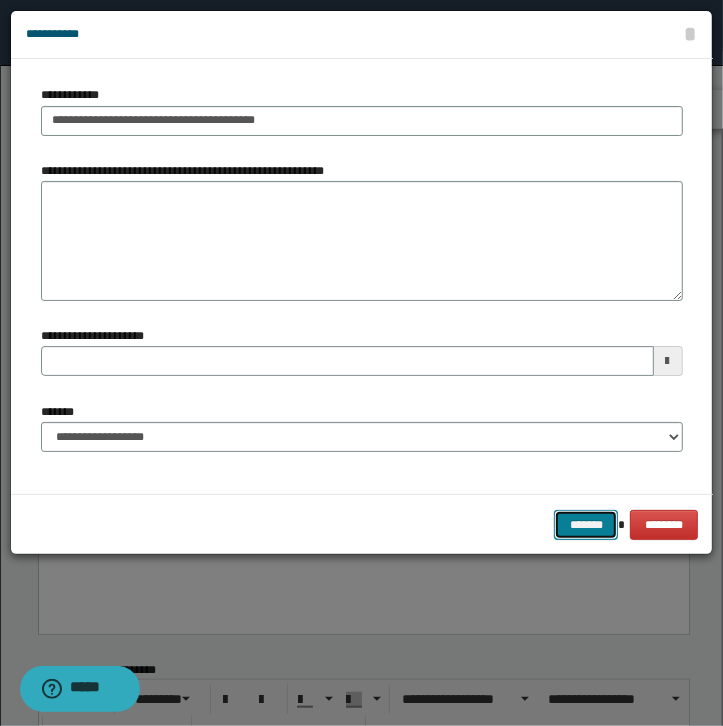 click on "*******" at bounding box center [586, 525] 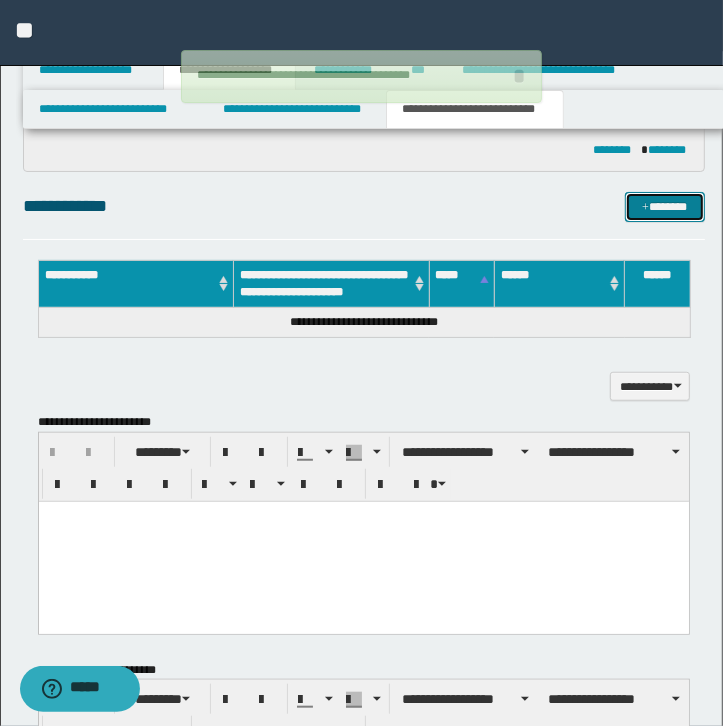 type 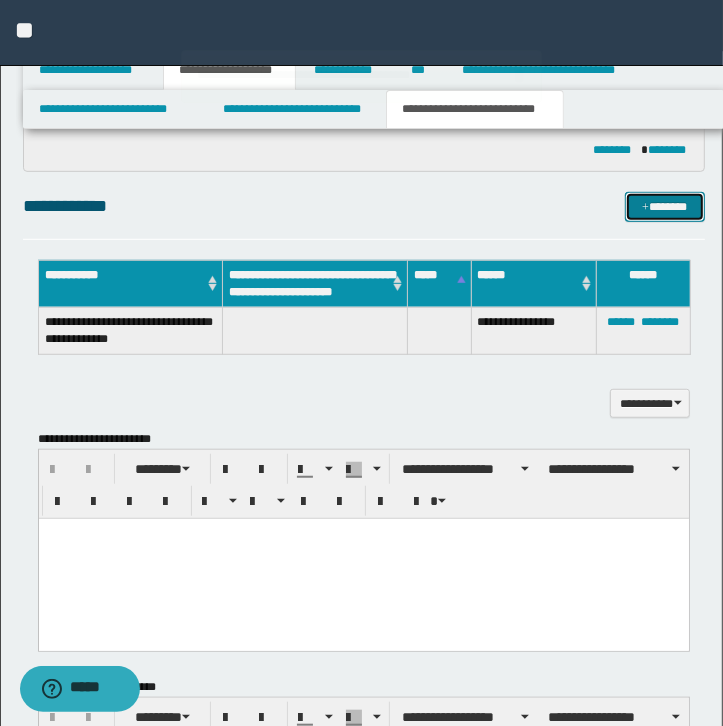 click at bounding box center (645, 208) 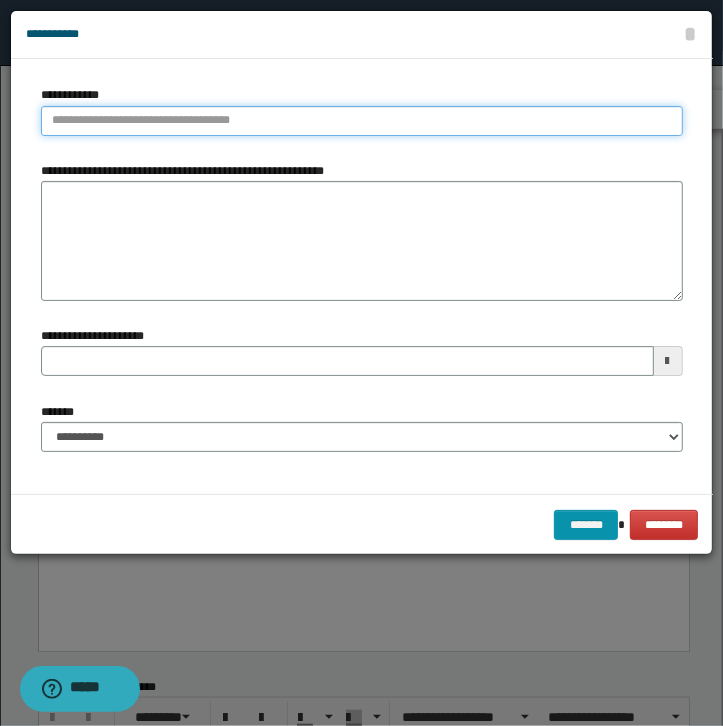 type on "**********" 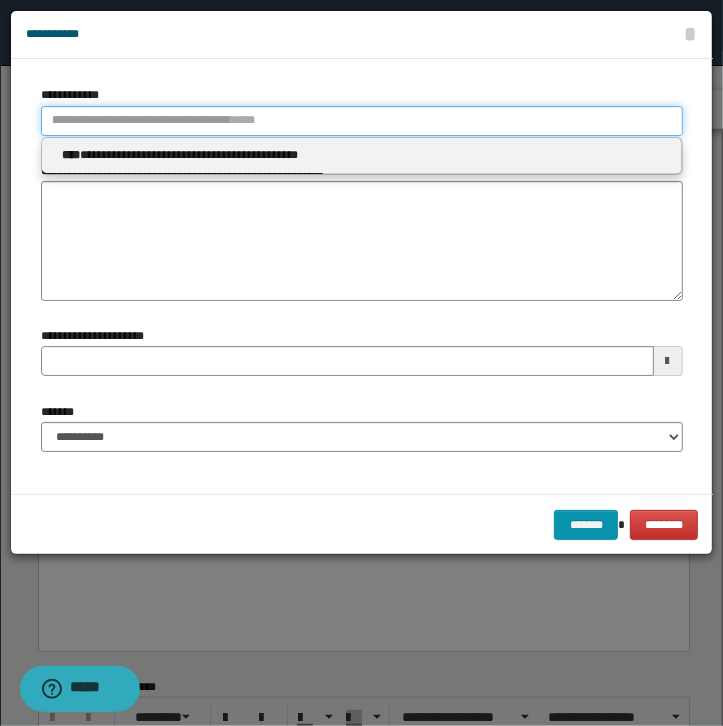 click on "**********" at bounding box center [362, 121] 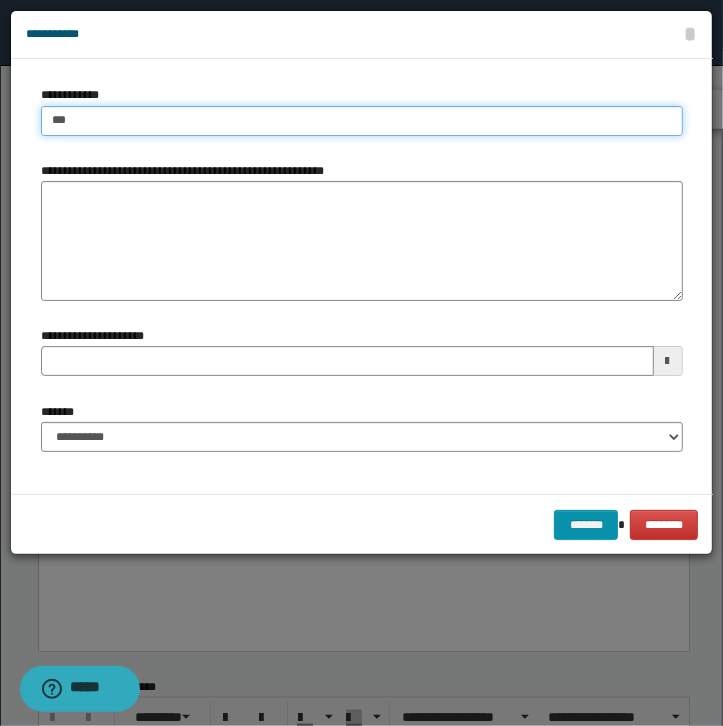 type on "****" 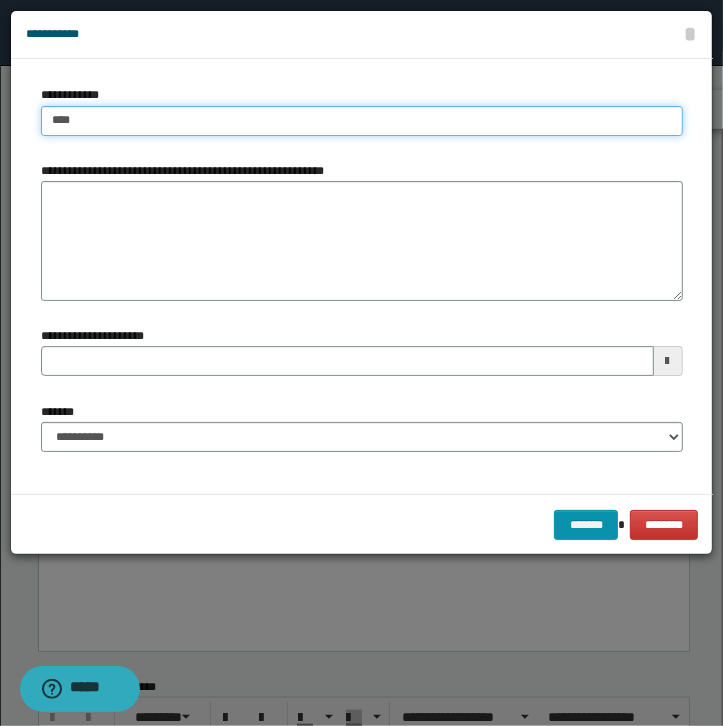 type on "****" 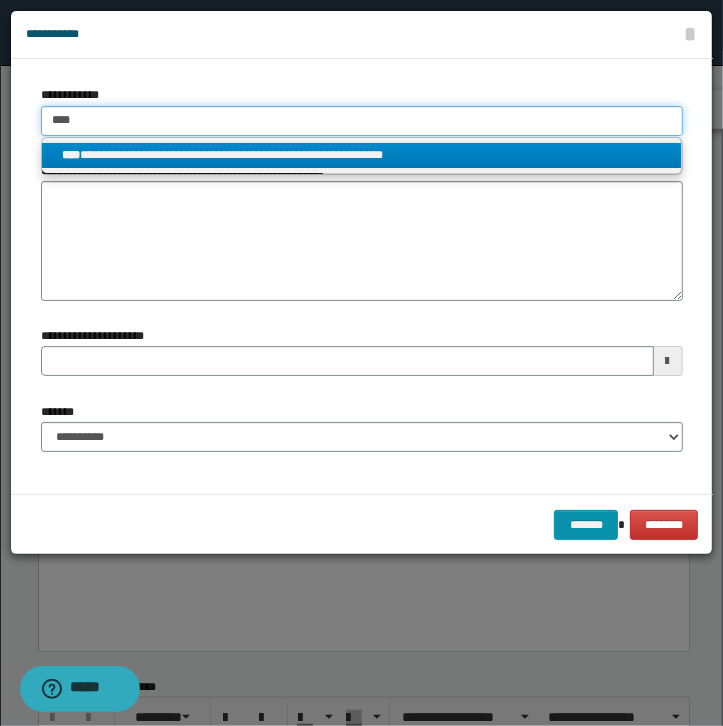 type on "****" 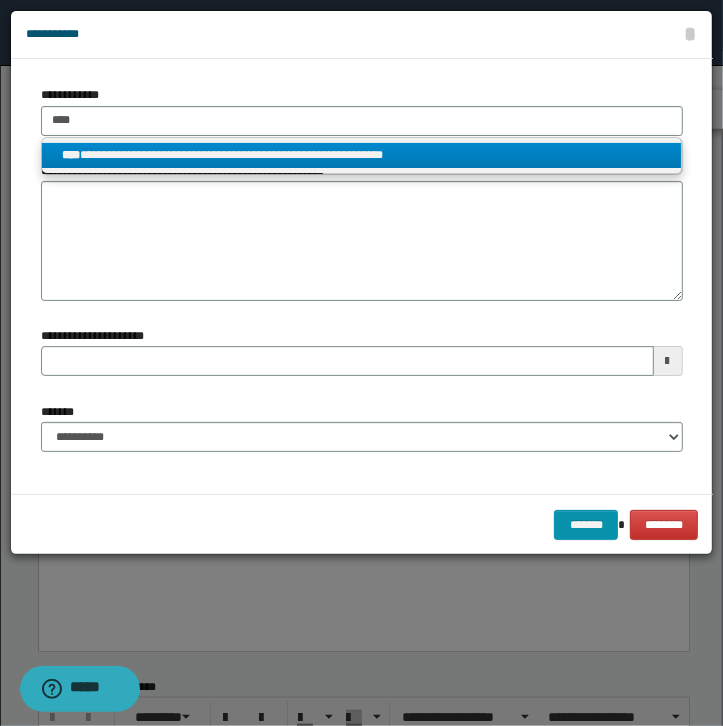 click on "**********" at bounding box center (361, 155) 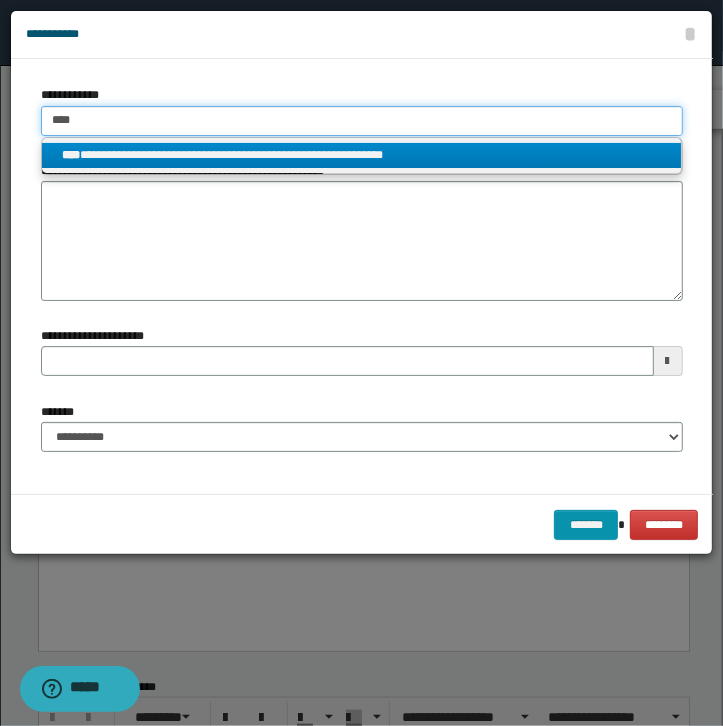type 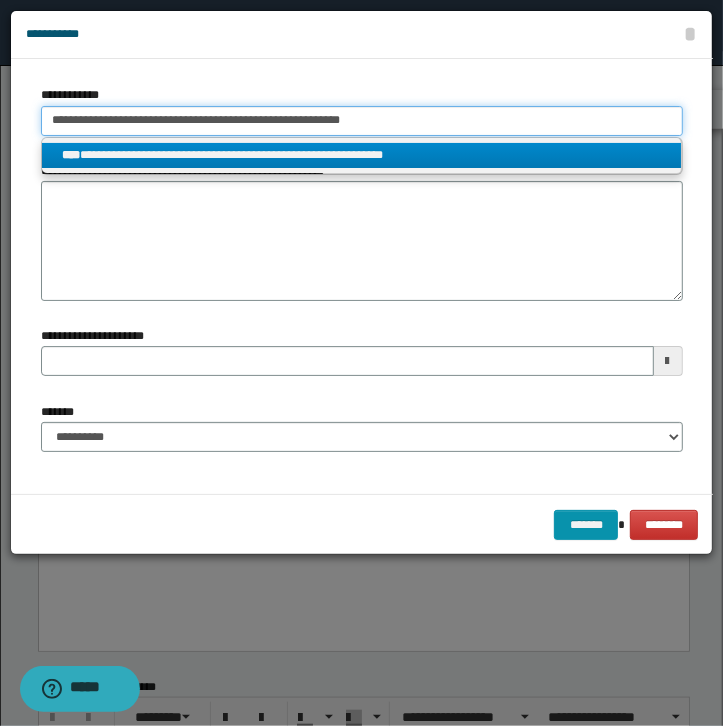 type 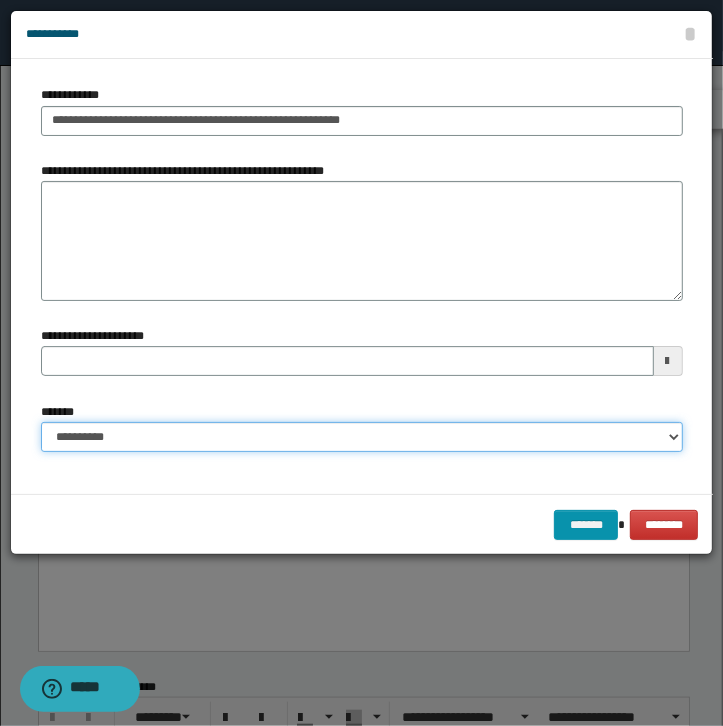 click on "**********" at bounding box center [362, 437] 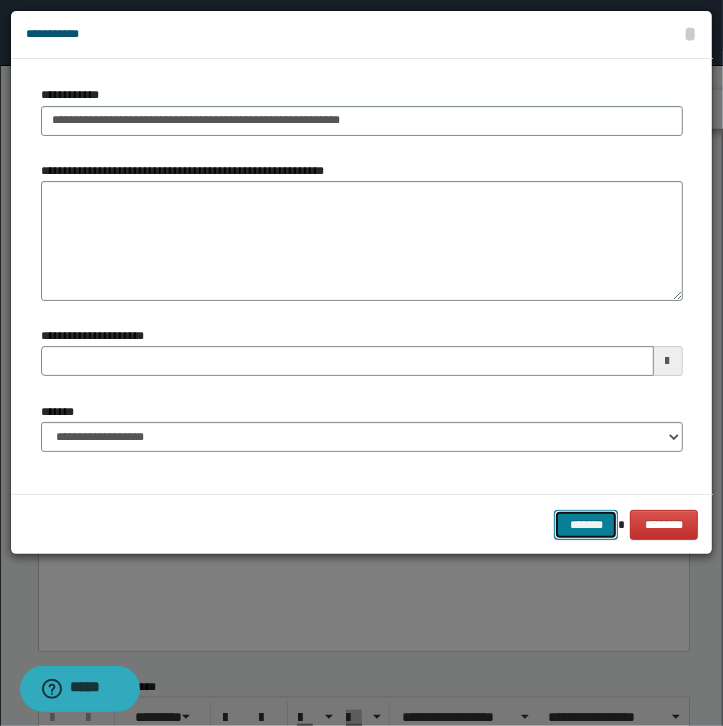 click on "*******" at bounding box center (586, 525) 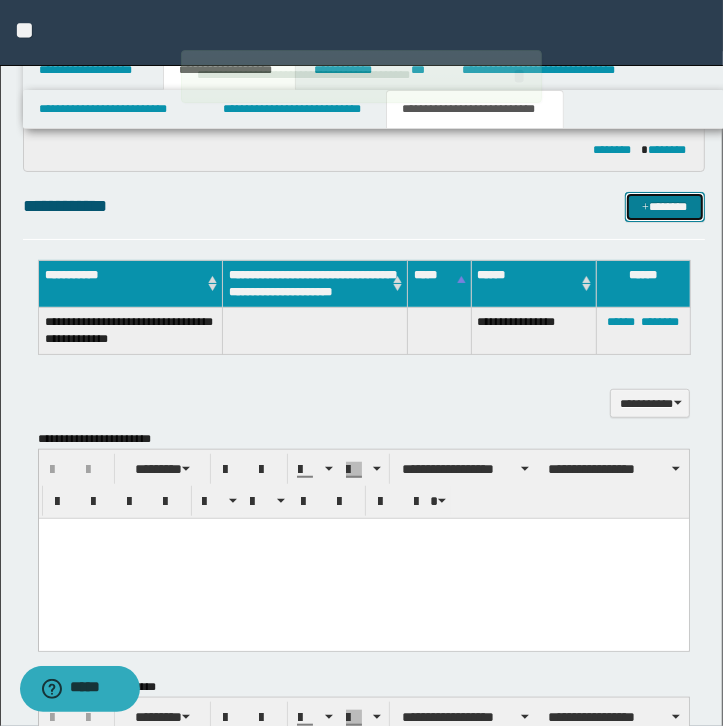 type 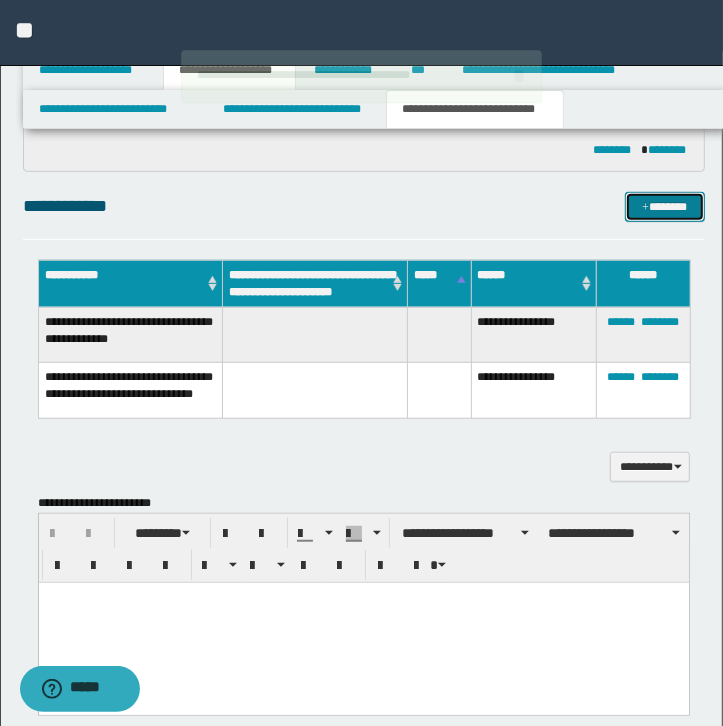 click at bounding box center (645, 208) 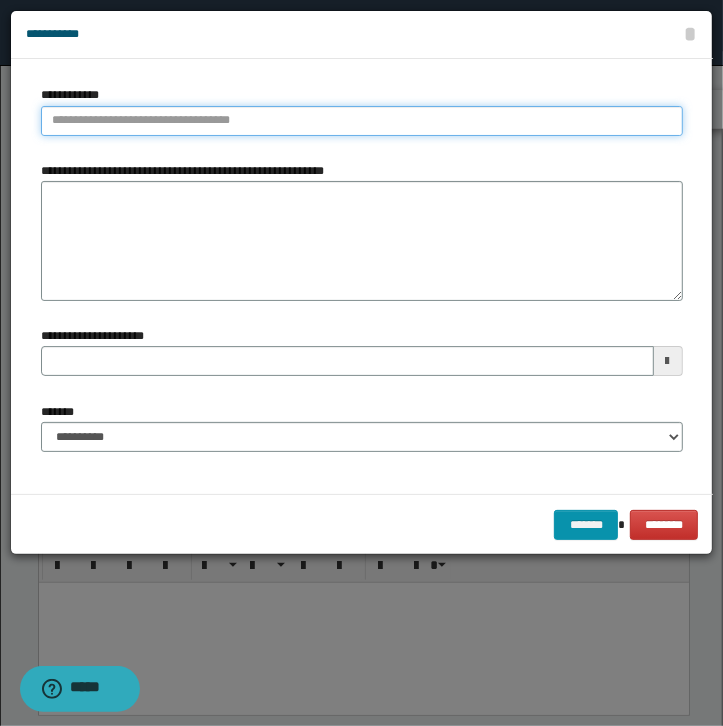 type on "**********" 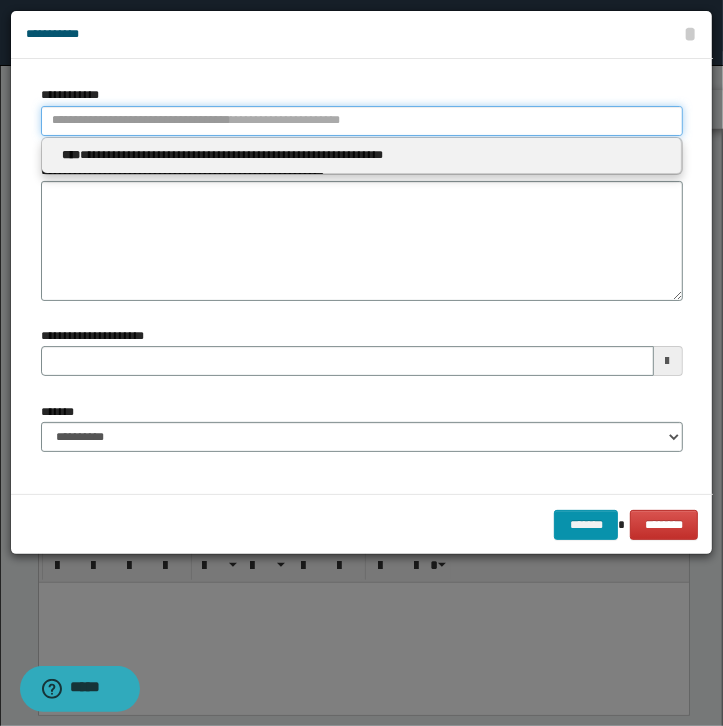 click on "**********" at bounding box center (362, 121) 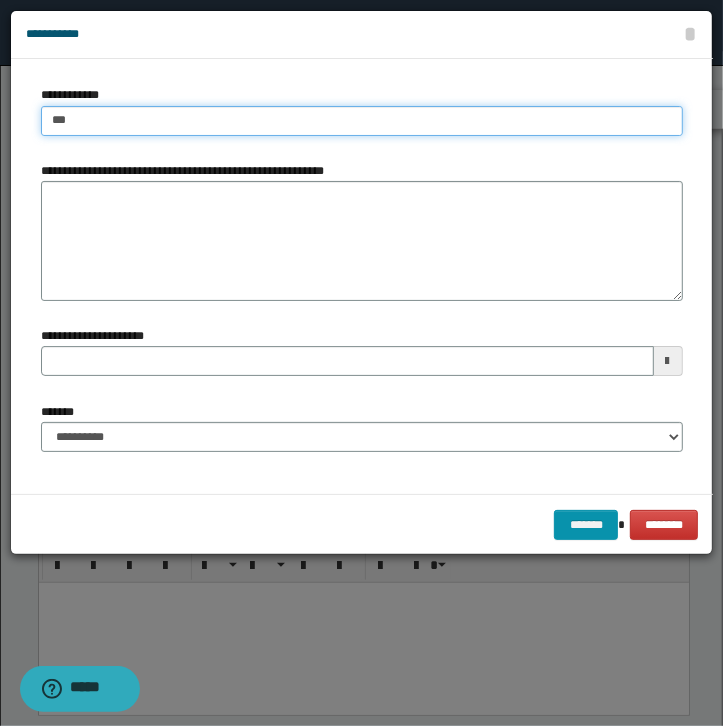 type on "****" 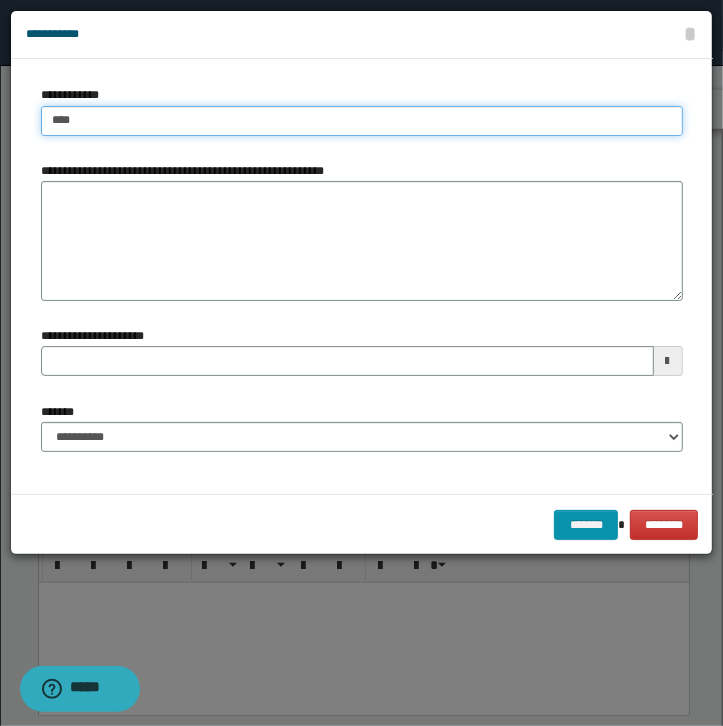 type on "****" 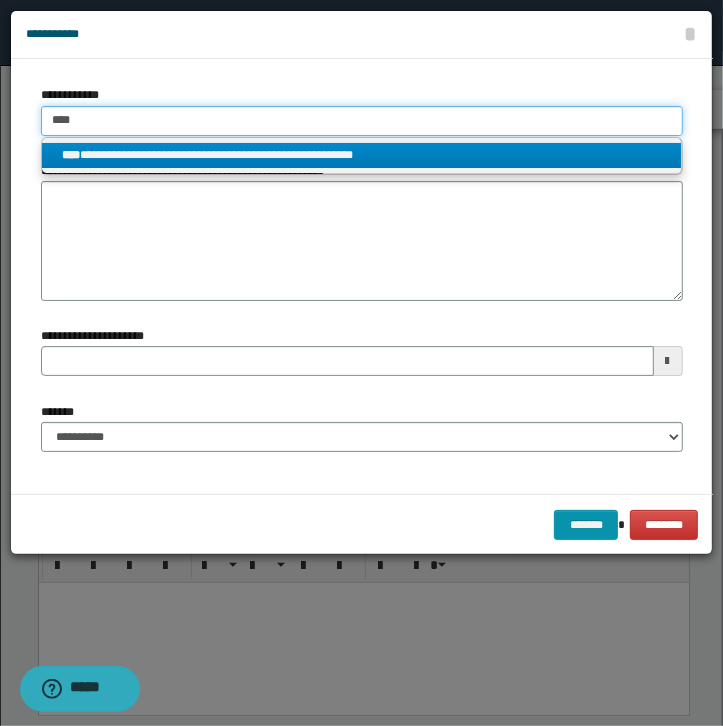 type on "****" 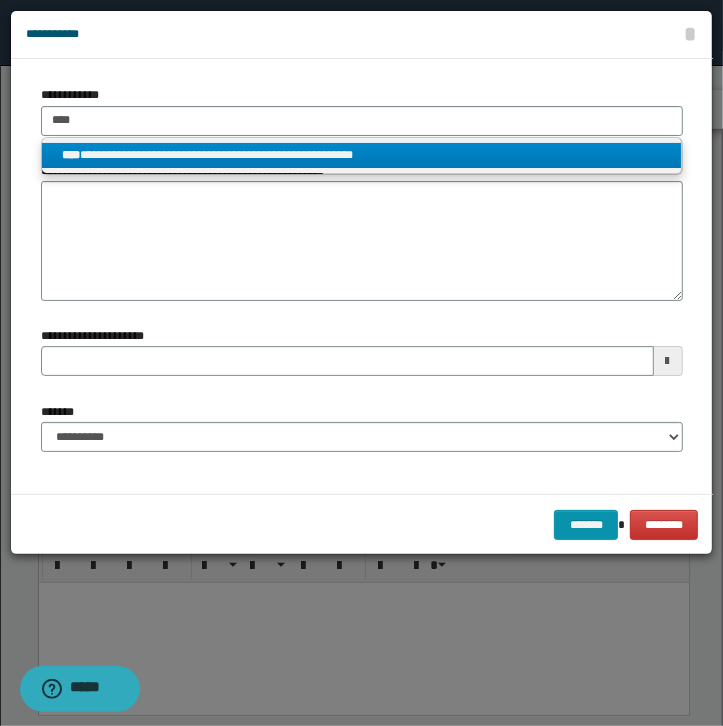click on "**********" at bounding box center (361, 155) 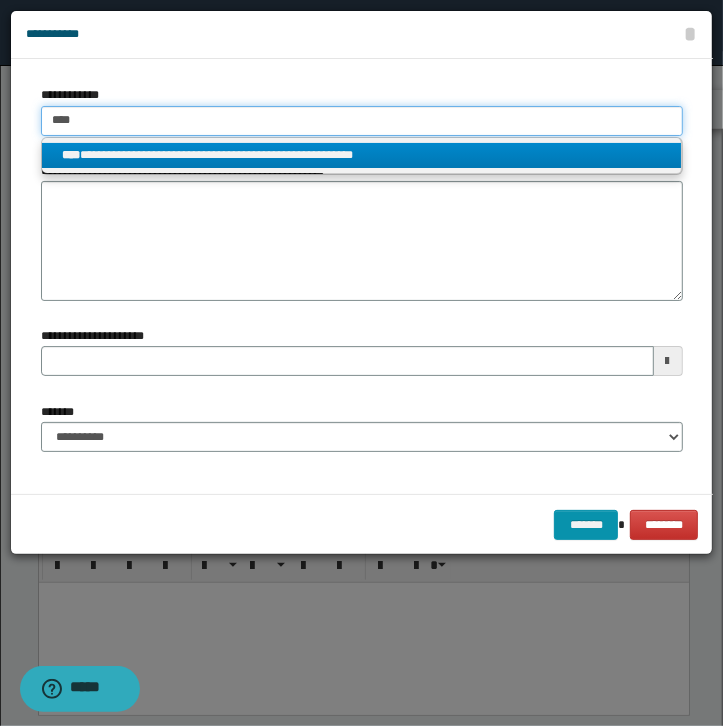 type 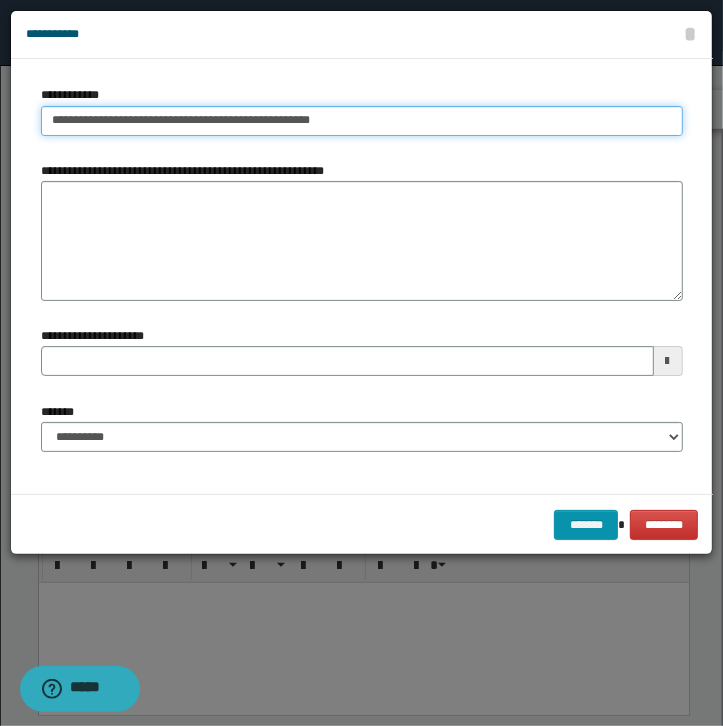 type 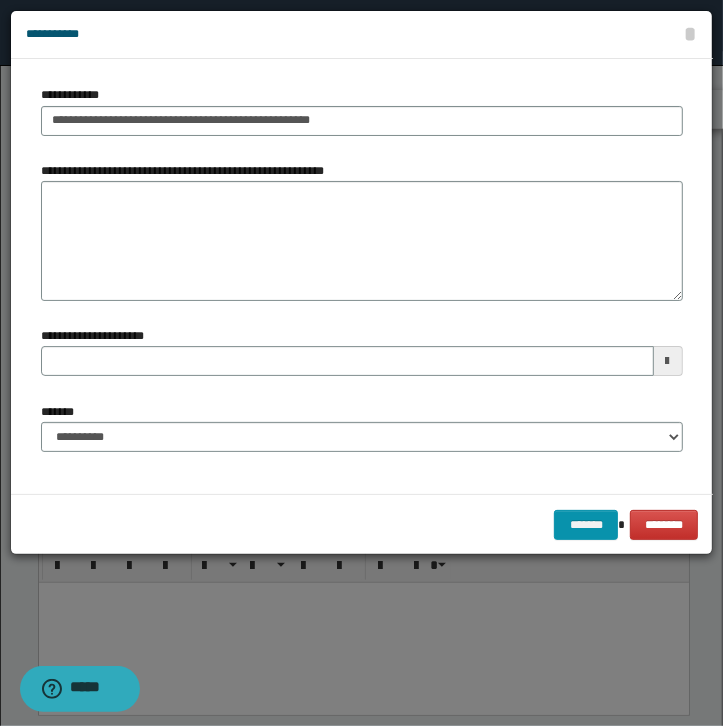 click on "**********" at bounding box center [362, 427] 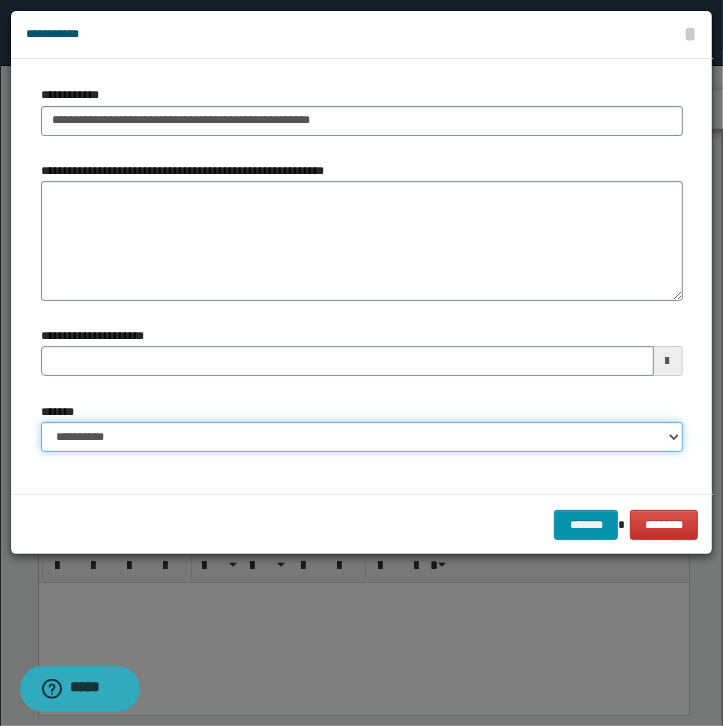 click on "**********" at bounding box center (362, 437) 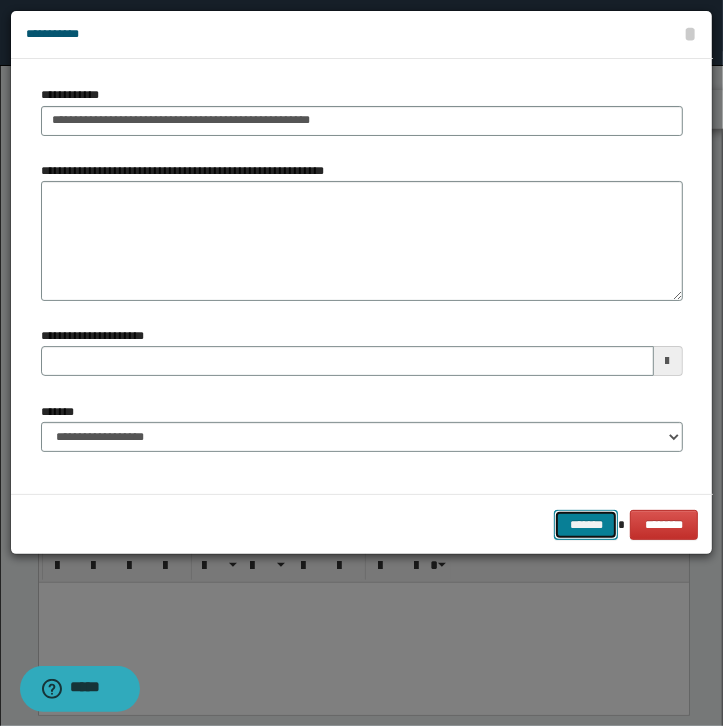 click on "*******" at bounding box center [586, 525] 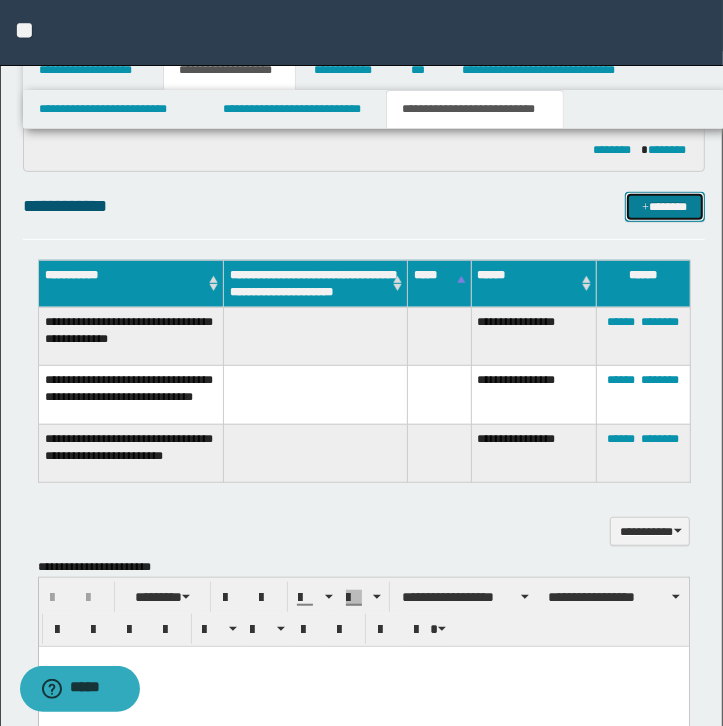 click on "*******" at bounding box center [665, 207] 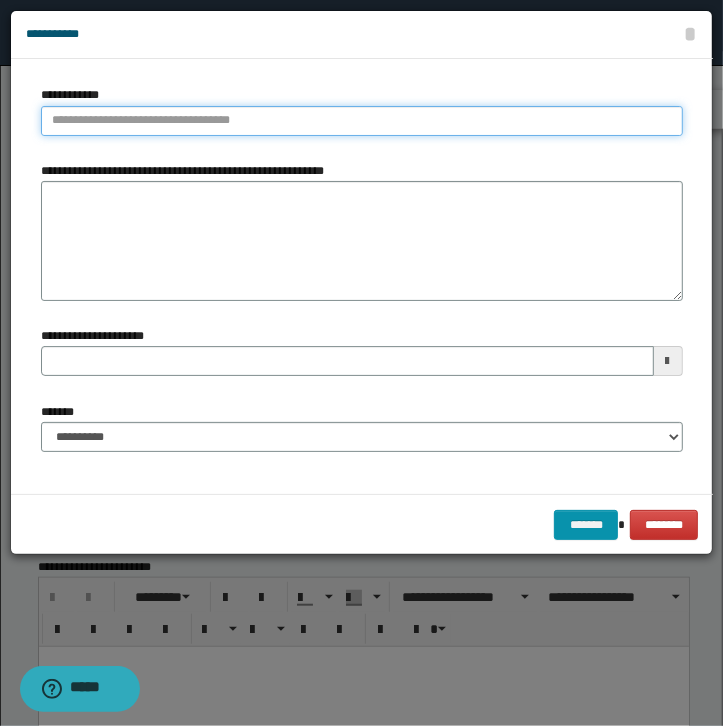 type on "**********" 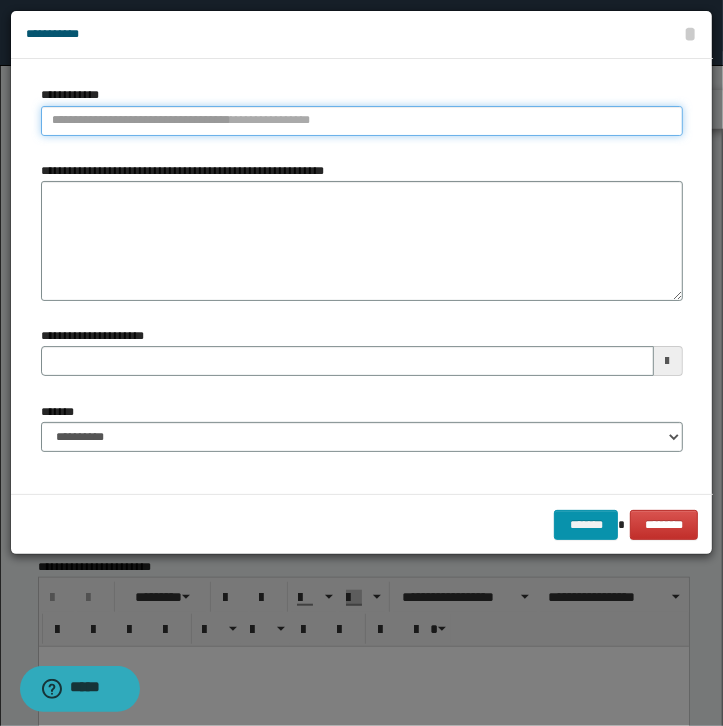 click on "**********" at bounding box center [362, 121] 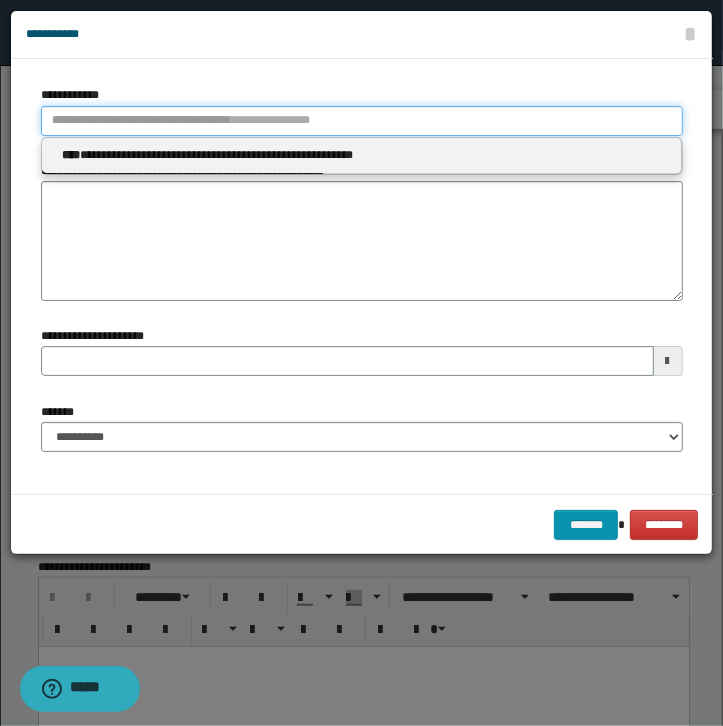 type 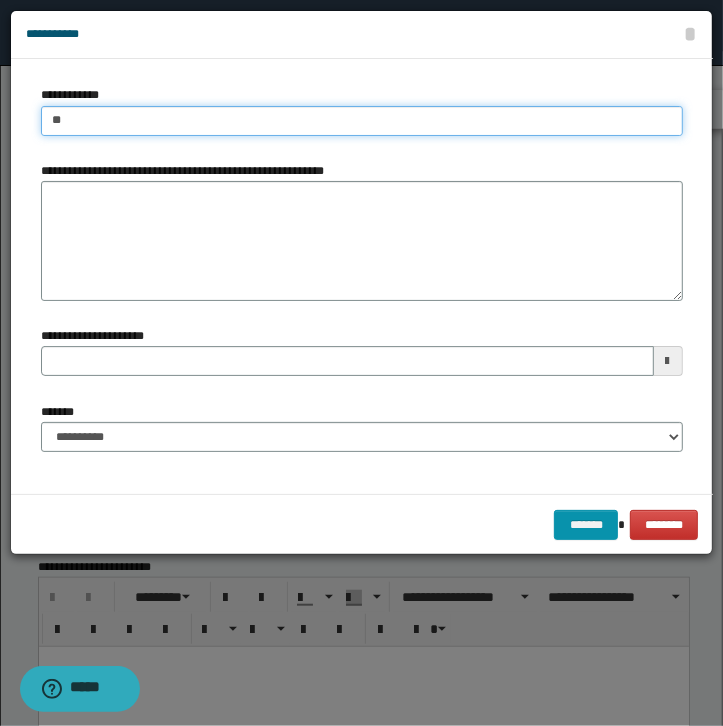 type on "***" 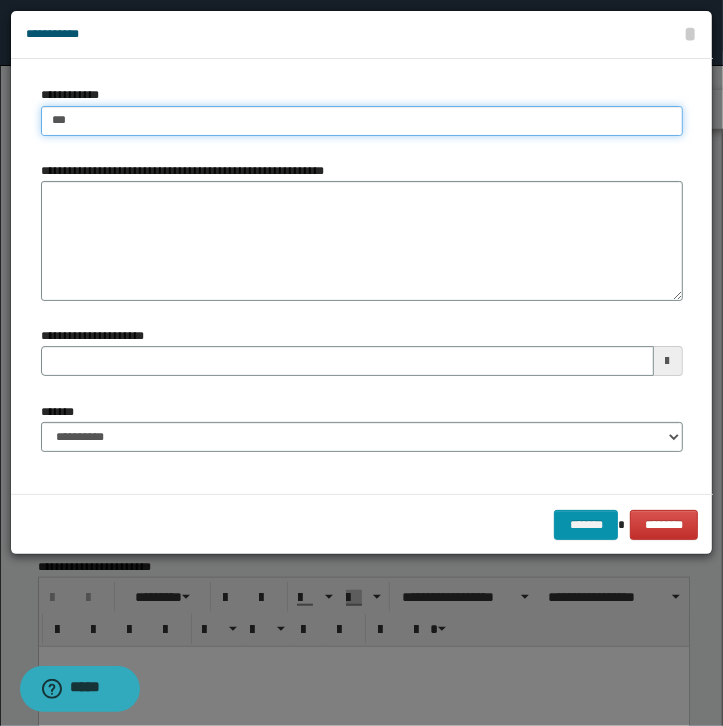 type on "***" 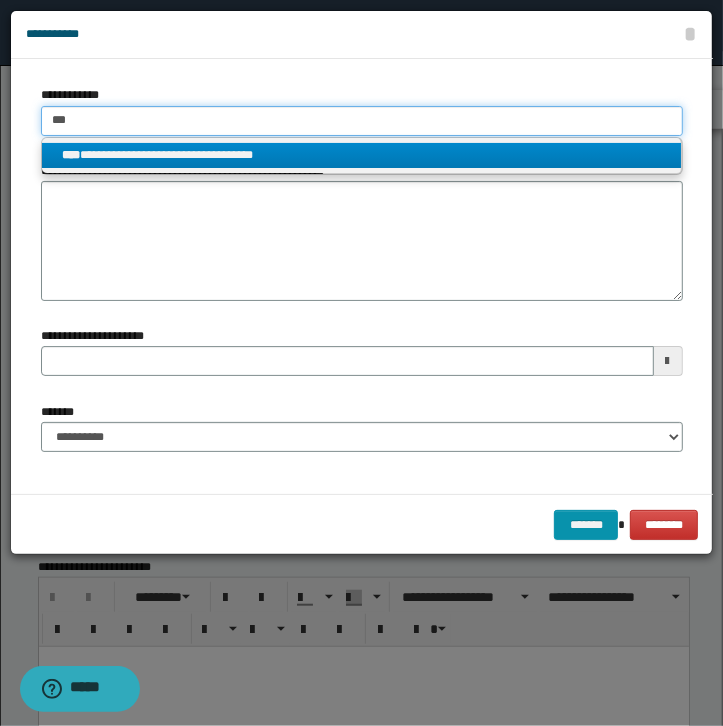 type on "***" 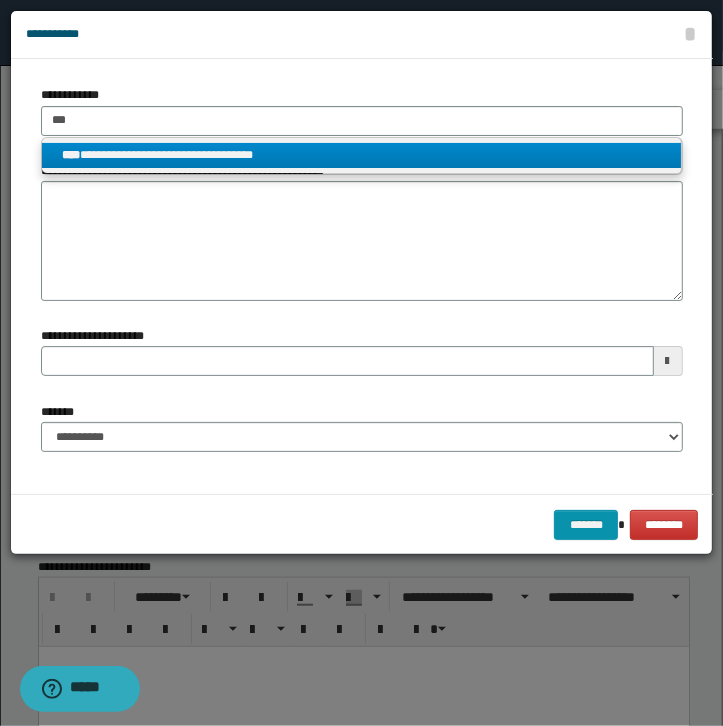 click on "**********" at bounding box center (361, 155) 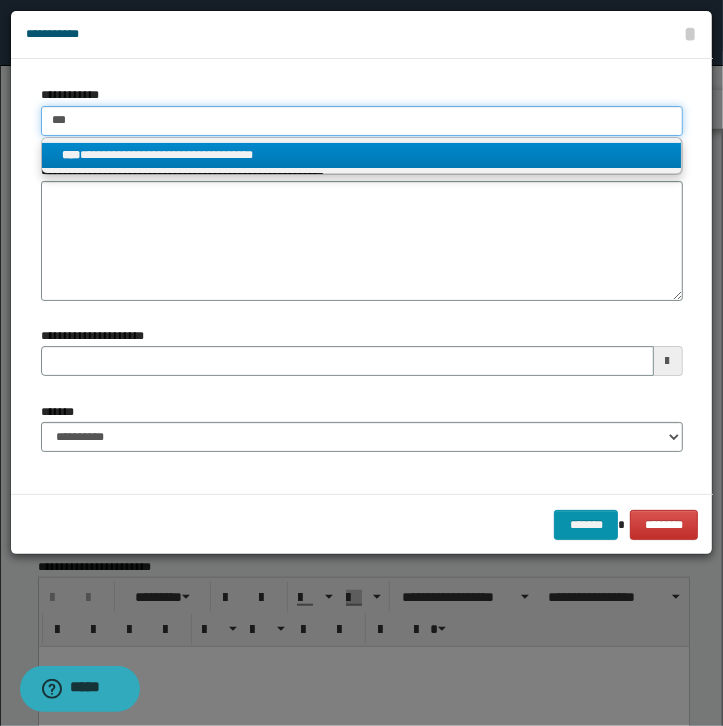 type 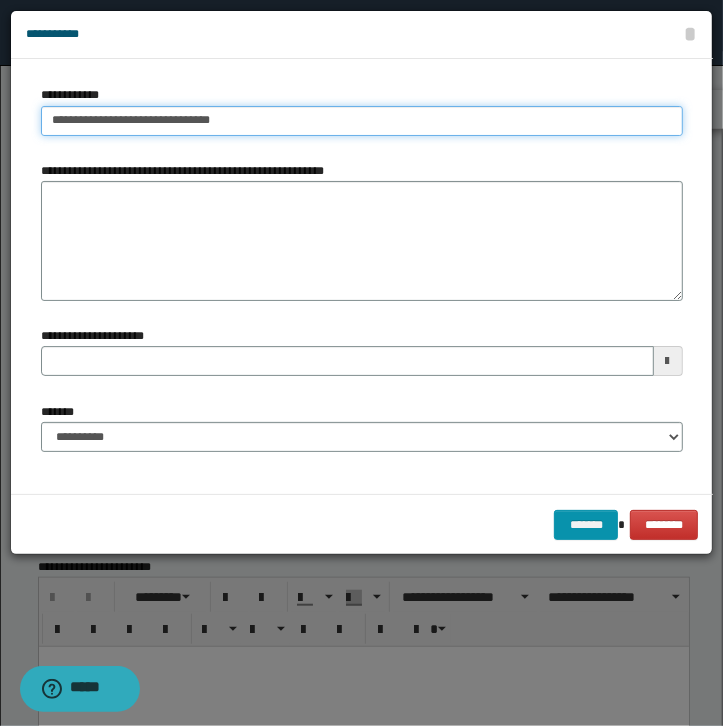 type 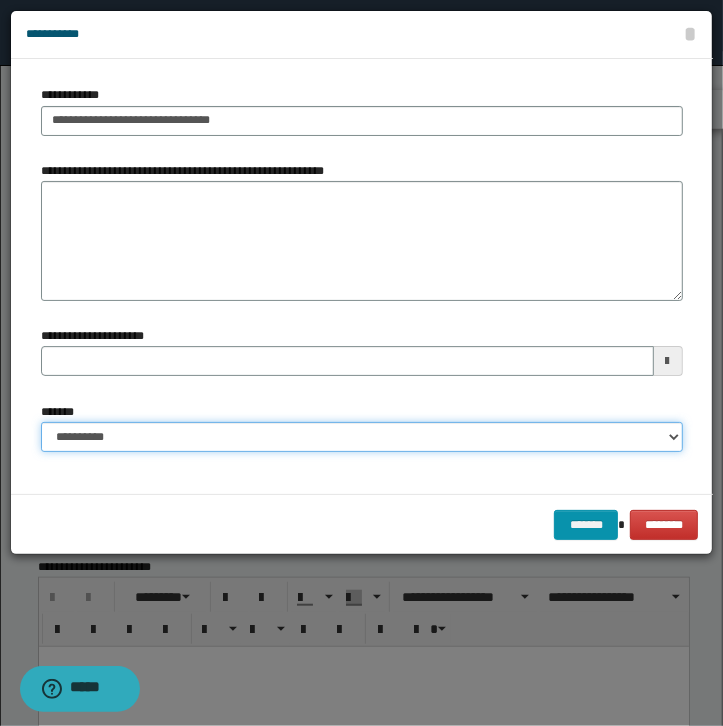 click on "**********" at bounding box center (362, 437) 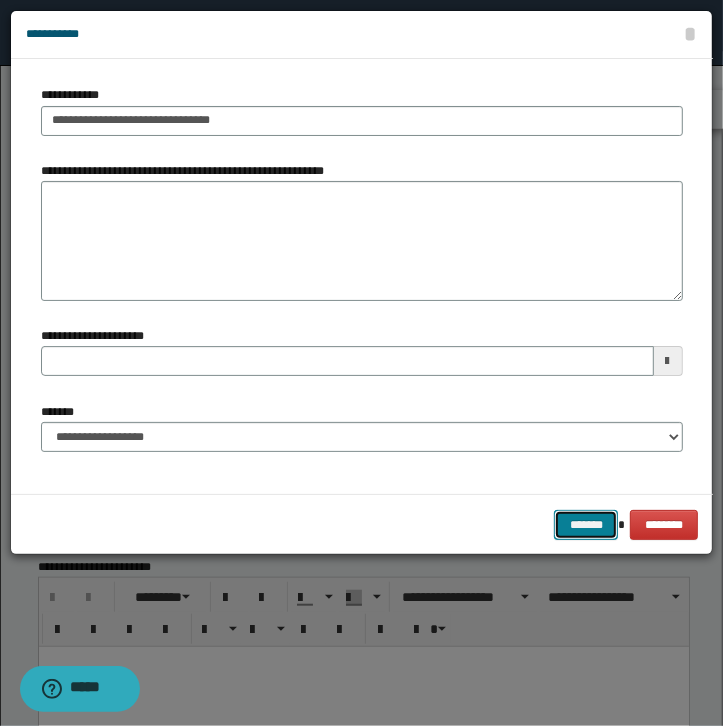 click on "*******" at bounding box center [586, 525] 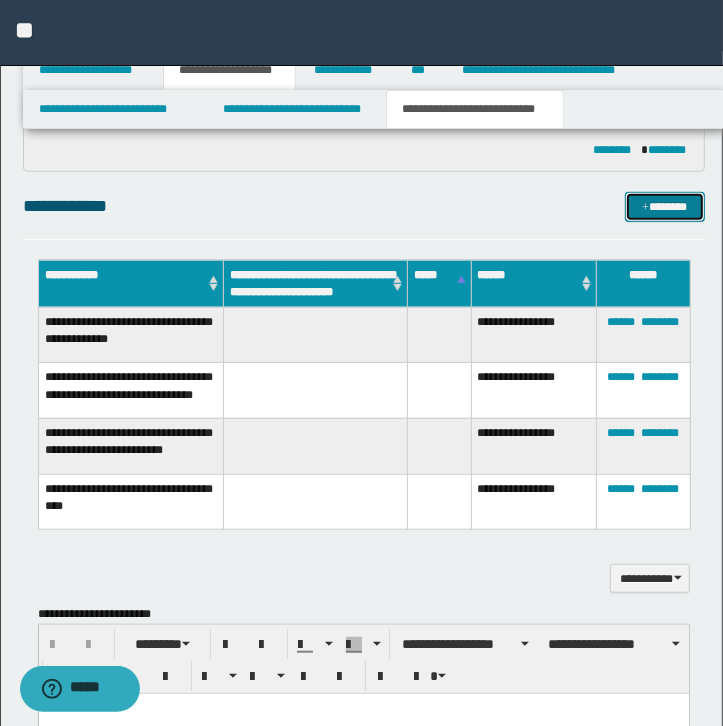 click on "*******" at bounding box center [665, 207] 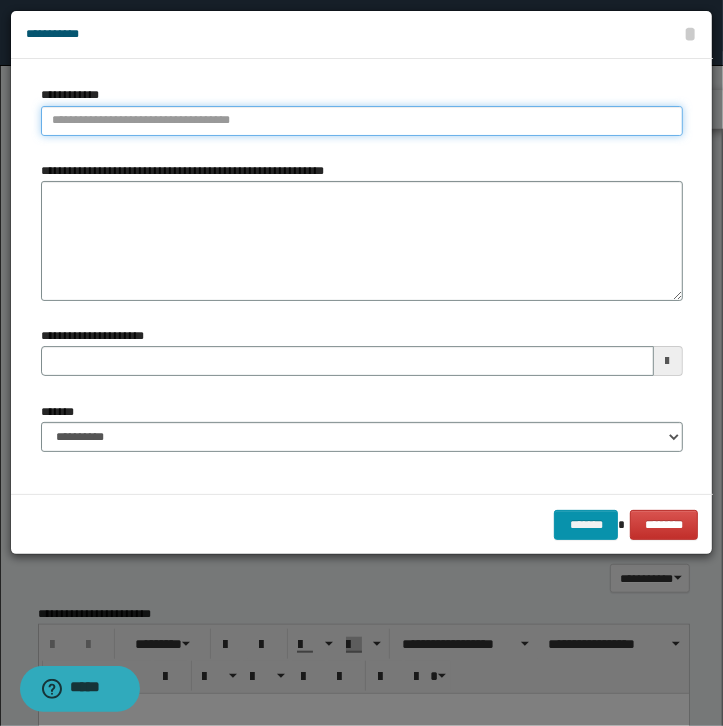type on "**********" 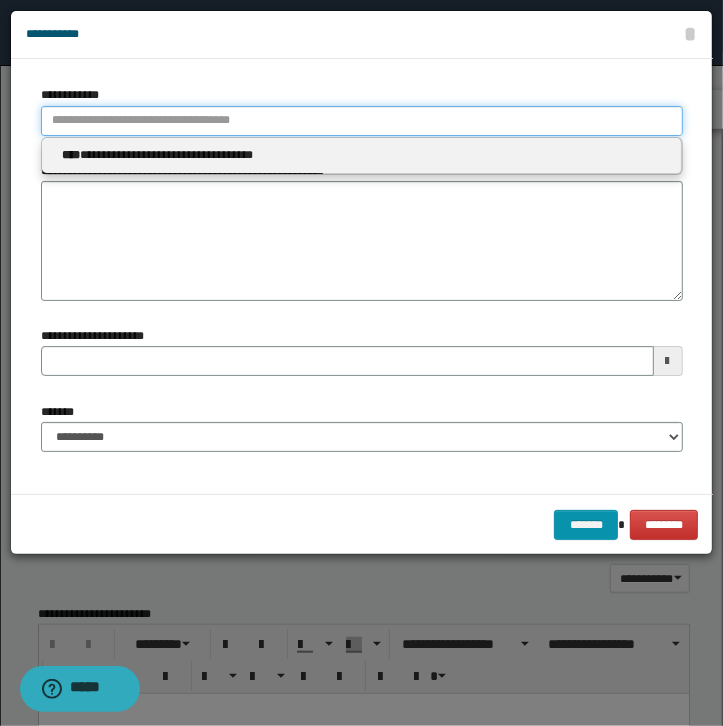 click on "**********" at bounding box center (362, 121) 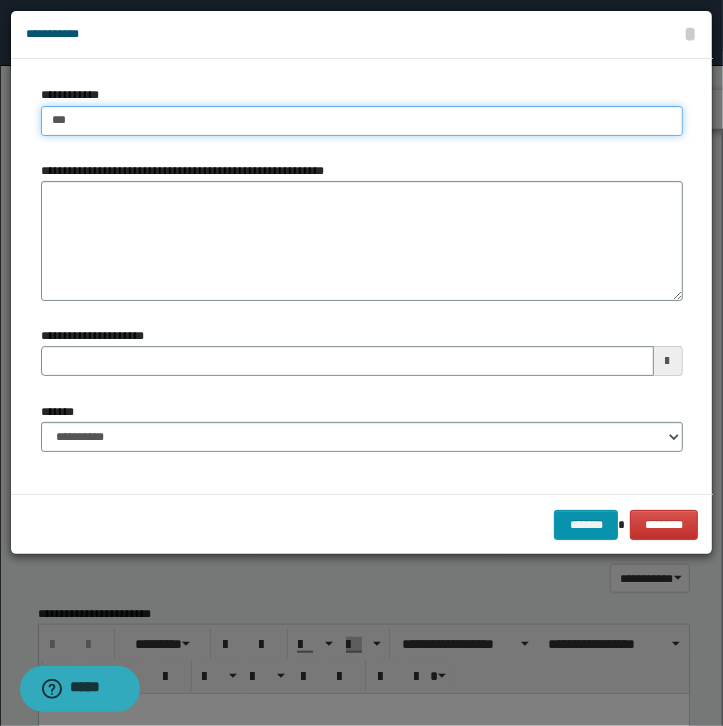 type on "****" 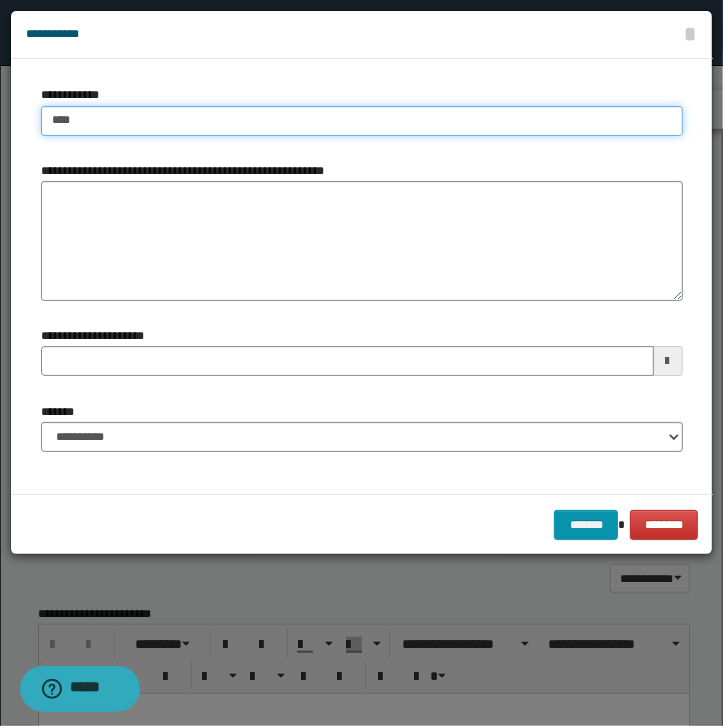 type on "****" 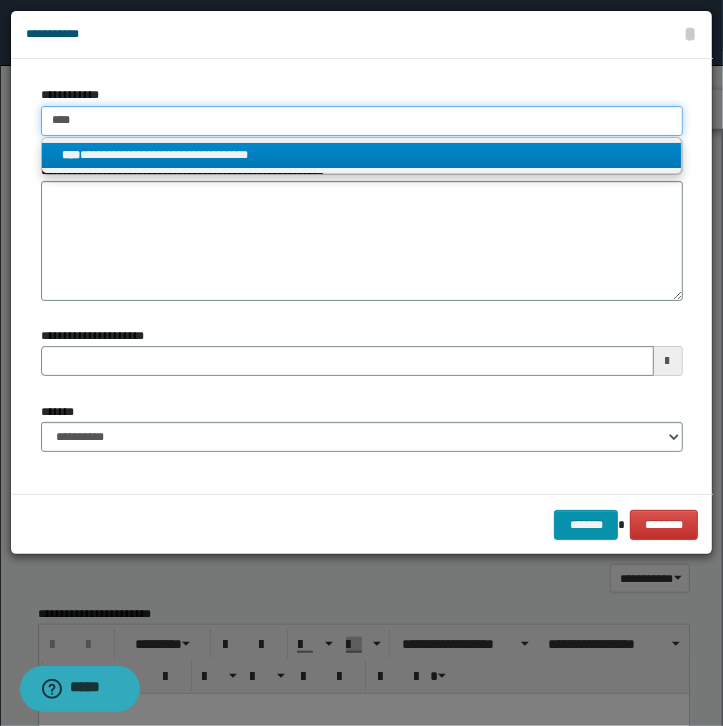 type on "****" 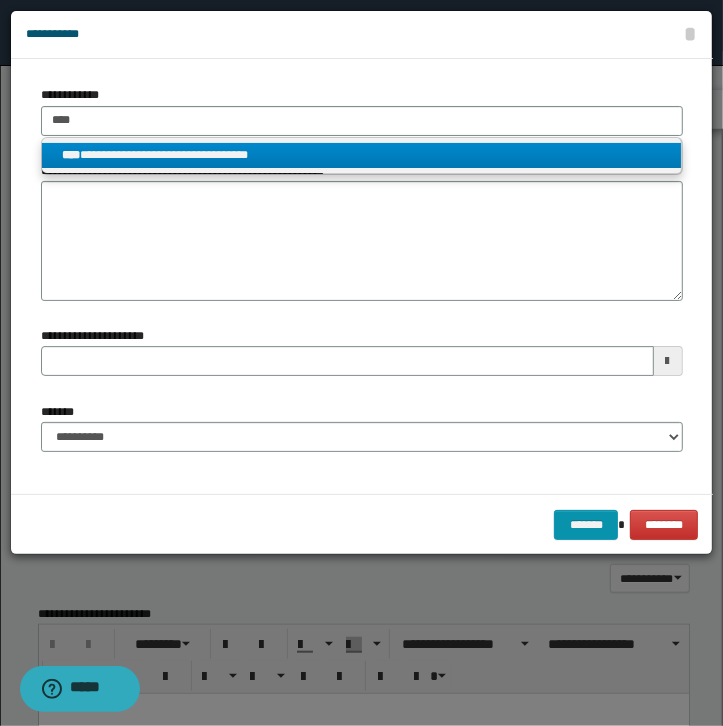 click on "**********" at bounding box center (361, 155) 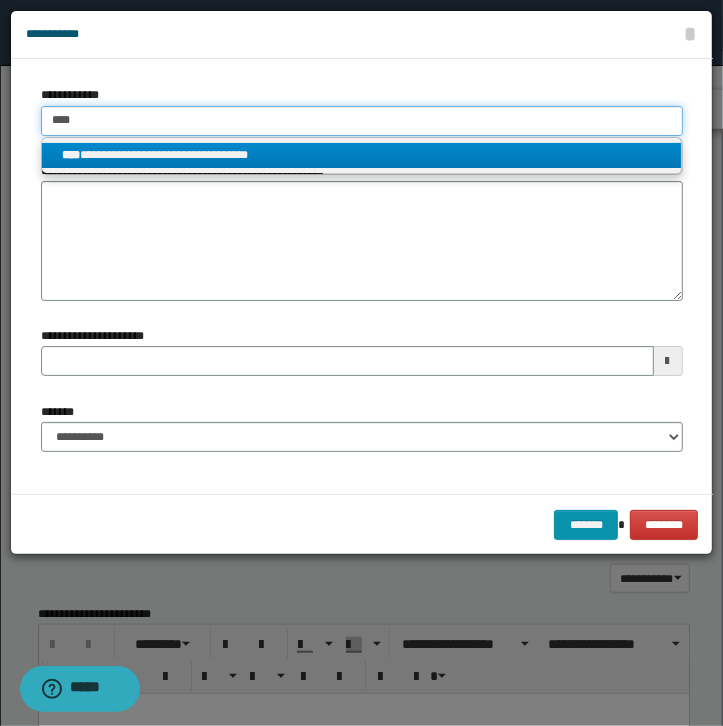 type 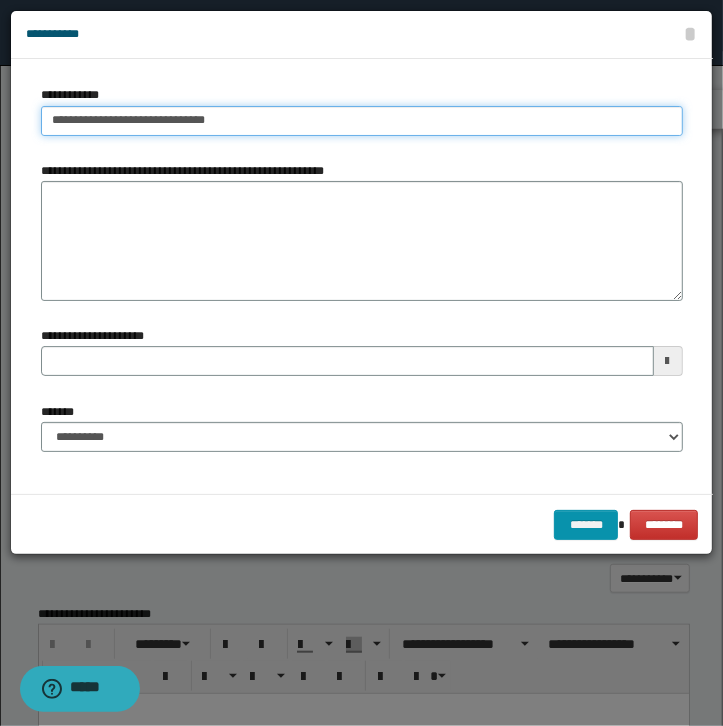 type 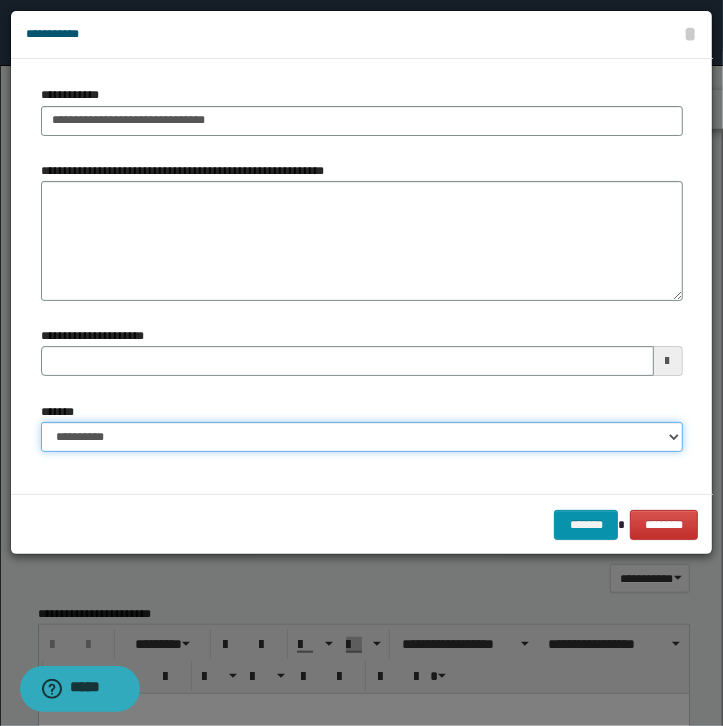 click on "**********" at bounding box center (362, 437) 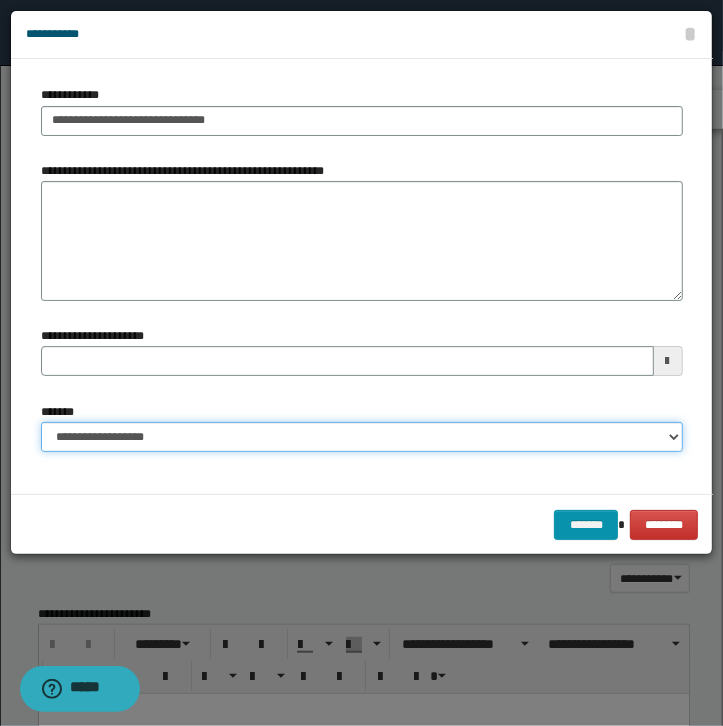 click on "**********" at bounding box center (0, 0) 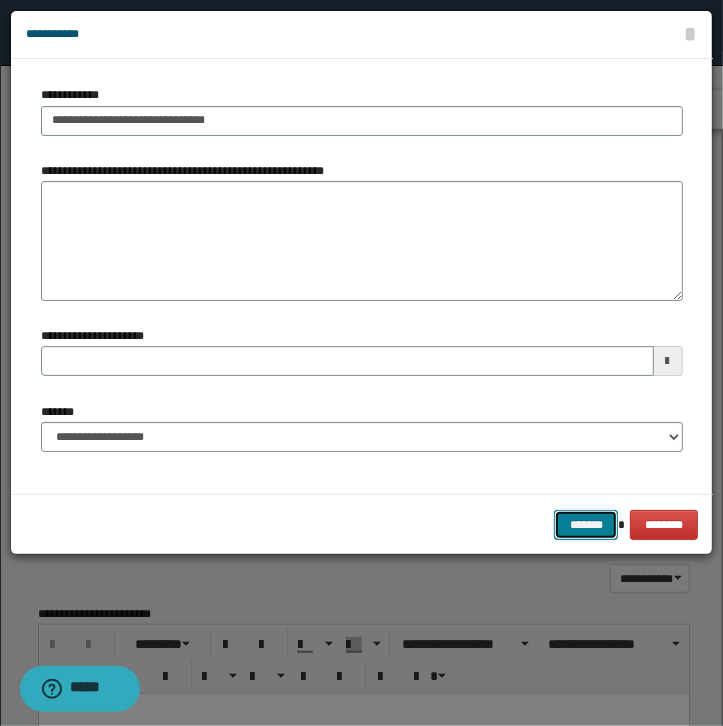 click on "*******" at bounding box center [586, 525] 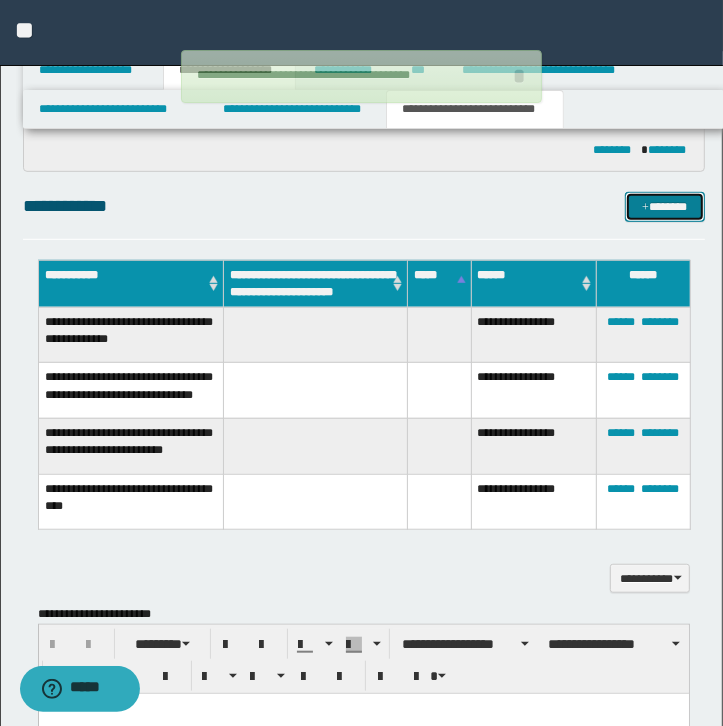 type 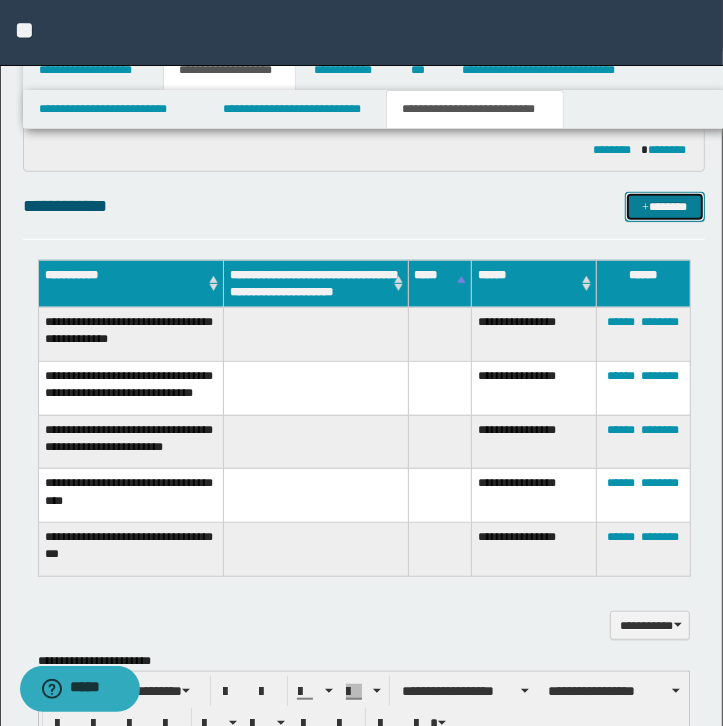 click on "*******" at bounding box center [665, 207] 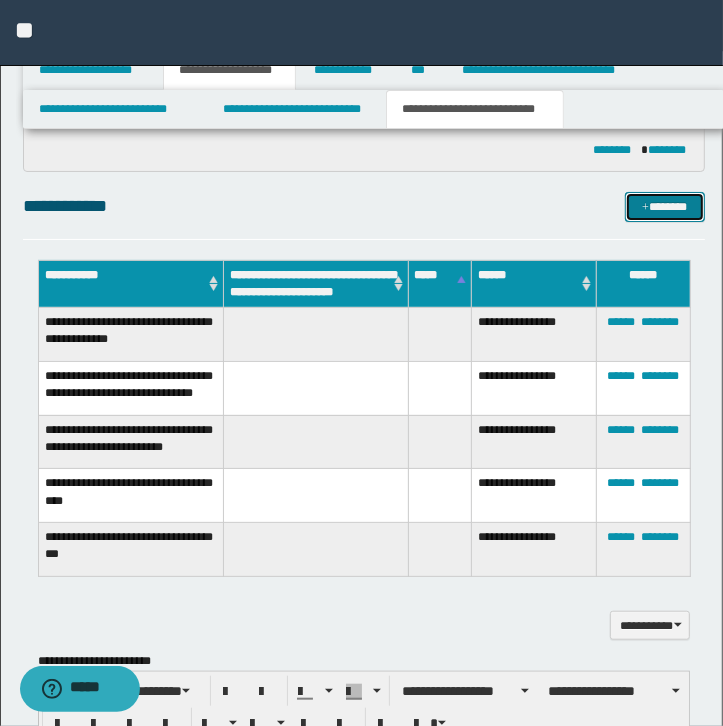 type 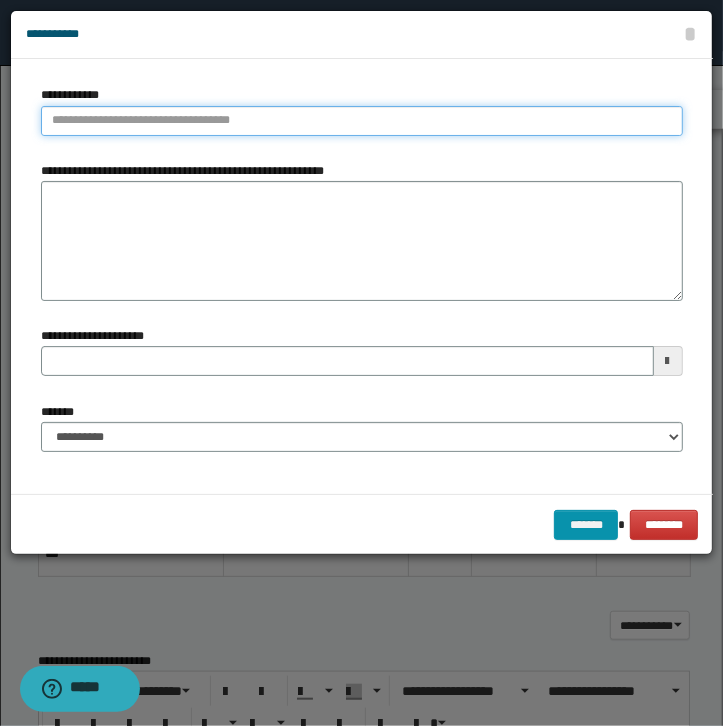 type on "**********" 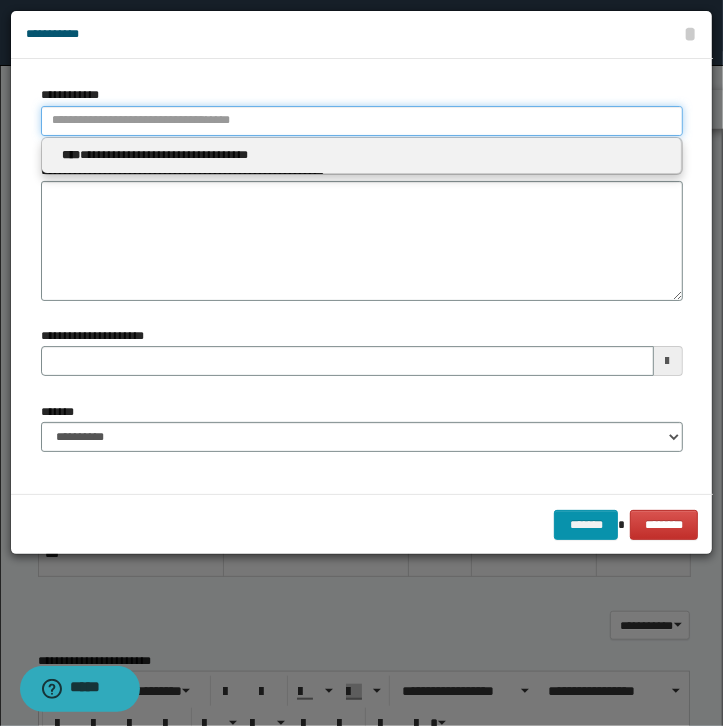 click on "**********" at bounding box center [362, 121] 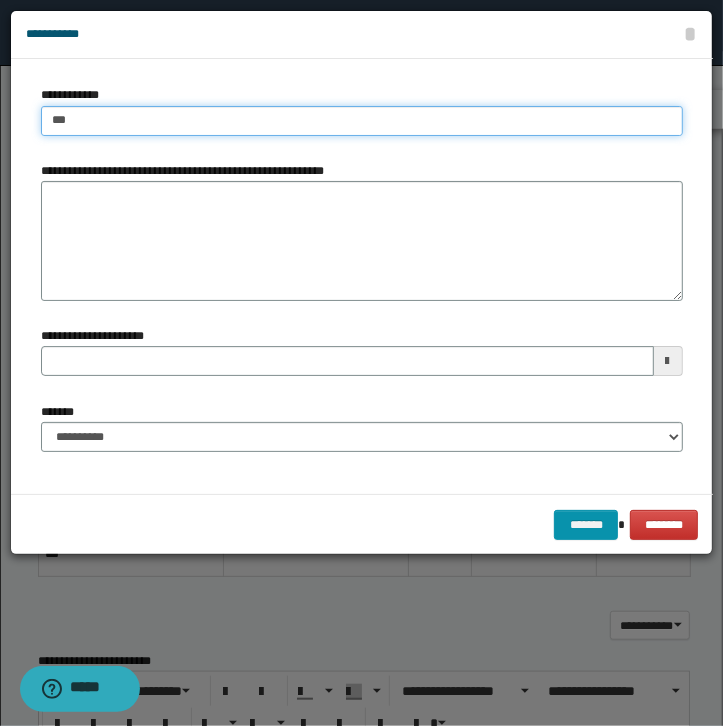 type on "****" 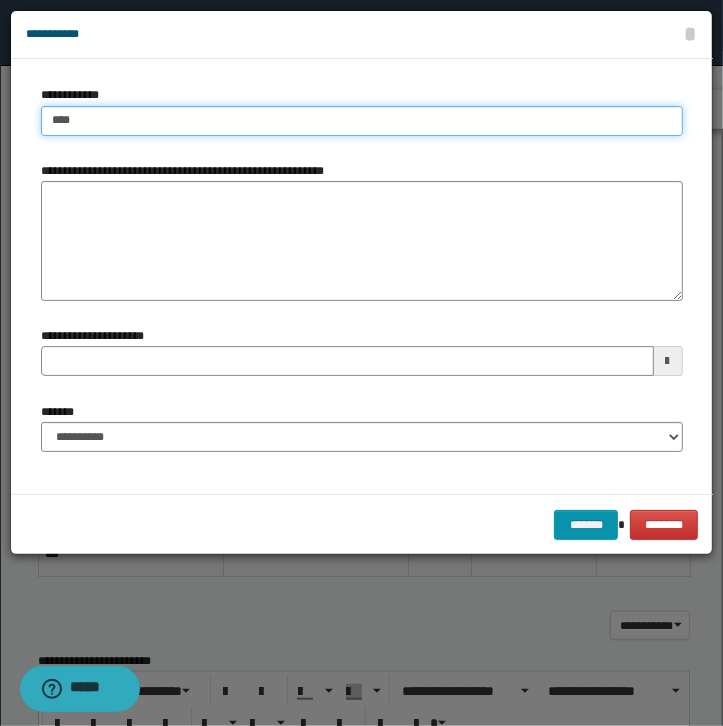 type on "****" 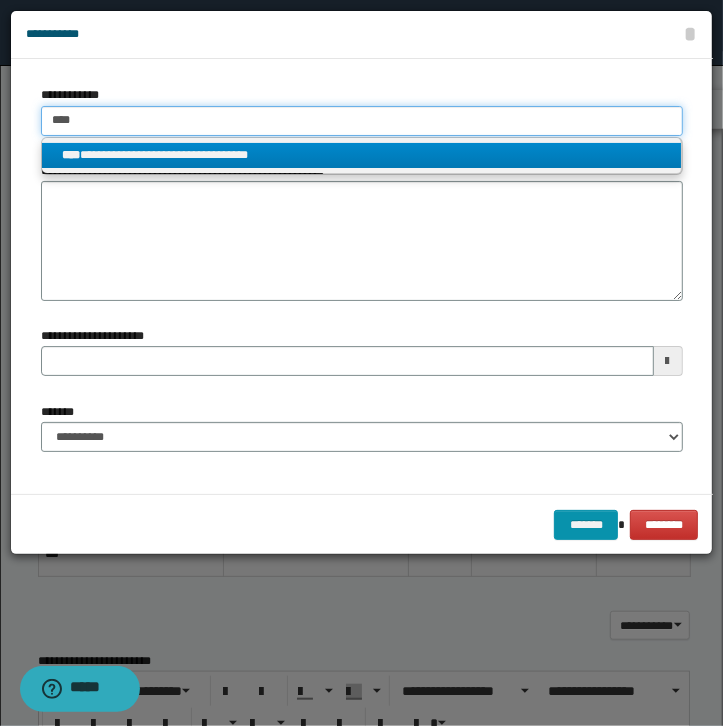 type on "****" 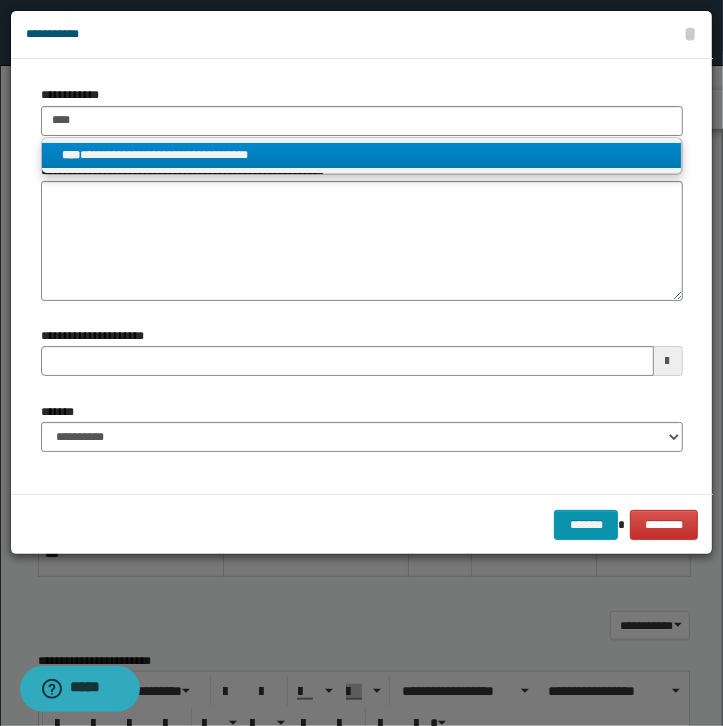 click on "**********" at bounding box center [361, 155] 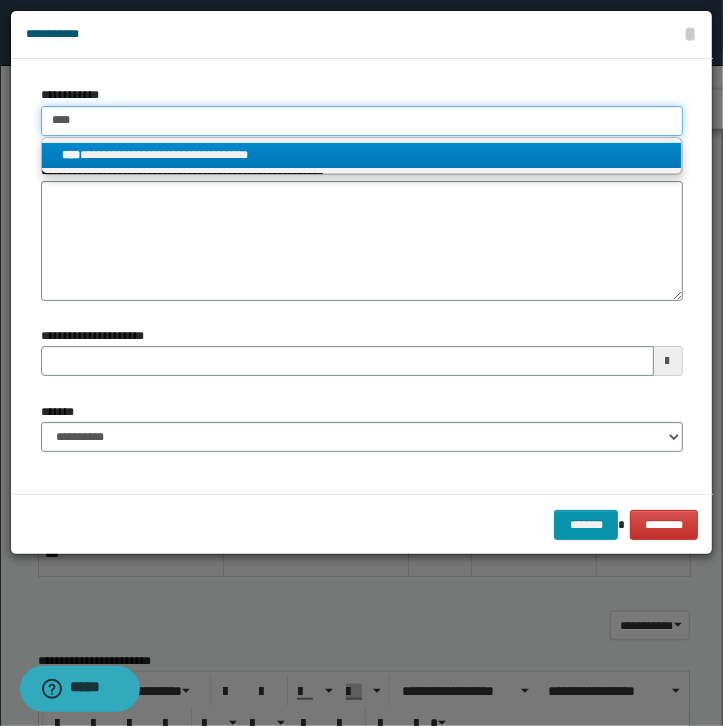 type 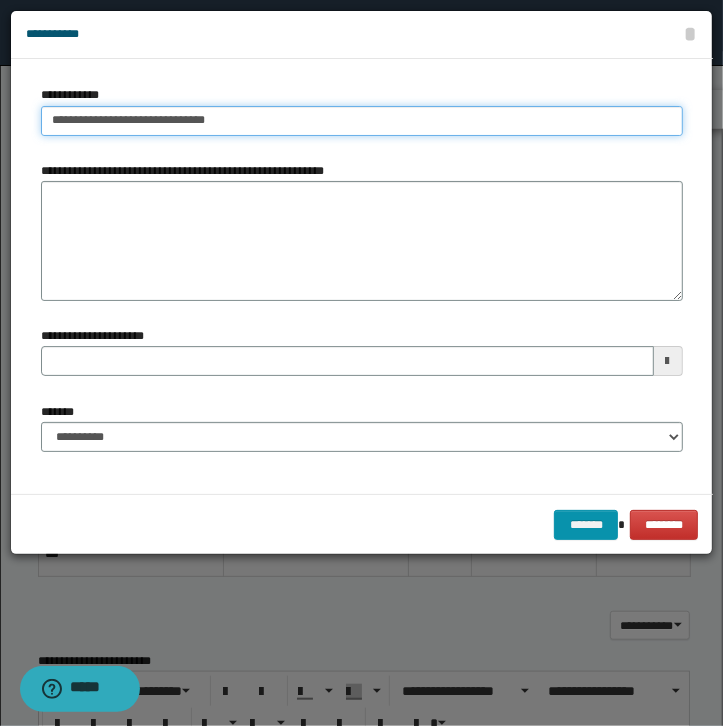 type 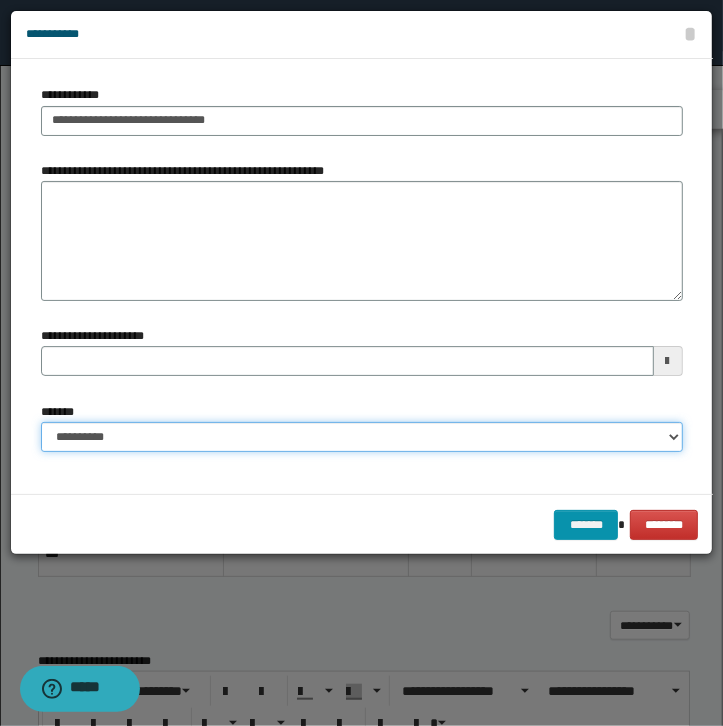 click on "**********" at bounding box center (362, 437) 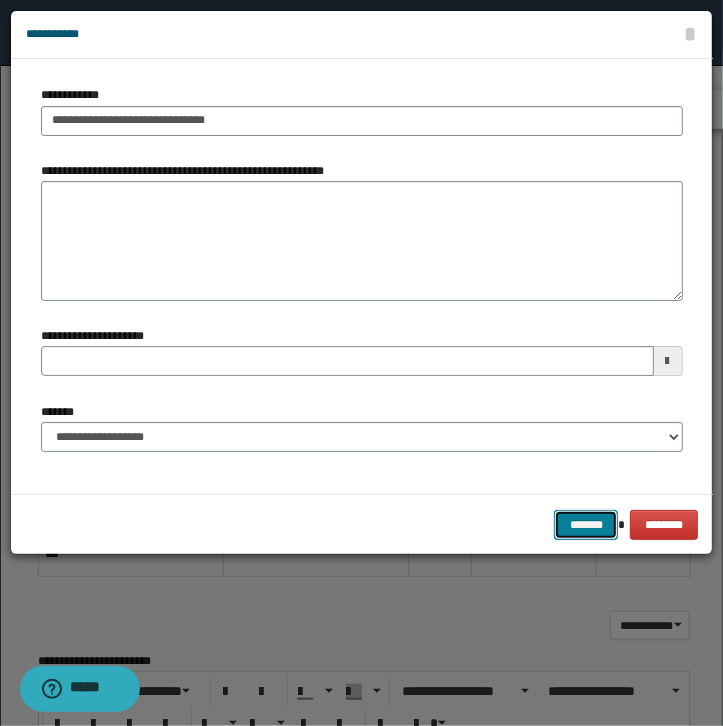 click on "*******" at bounding box center (586, 525) 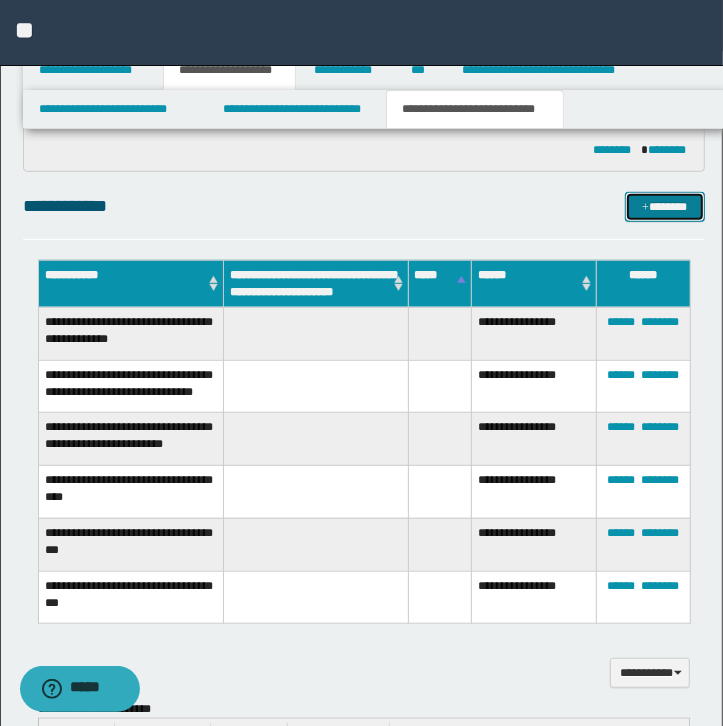 click on "*******" at bounding box center (665, 207) 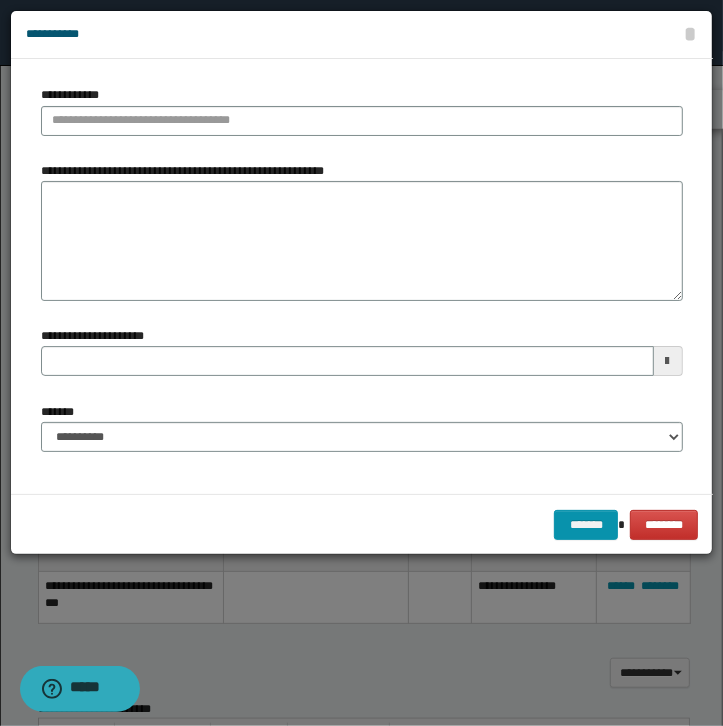 click on "**********" at bounding box center (74, 95) 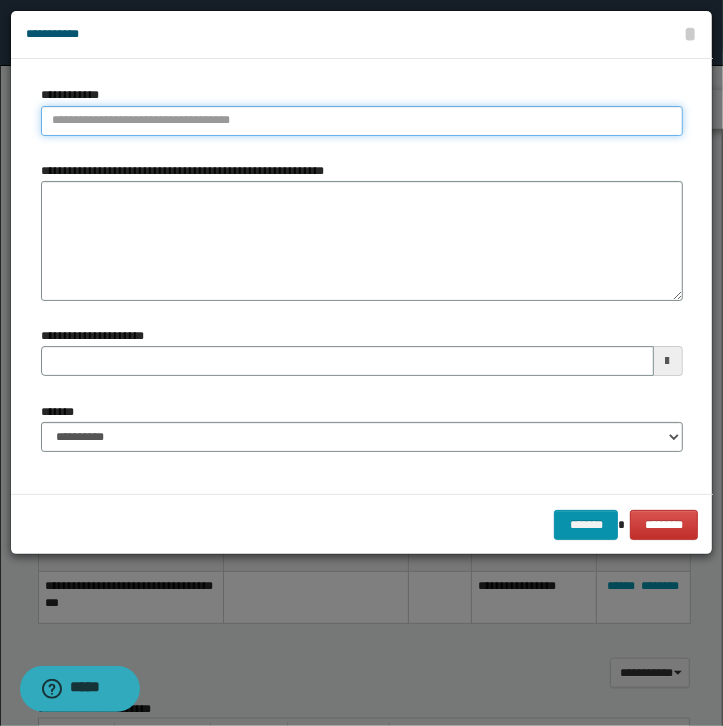 click on "**********" at bounding box center (362, 121) 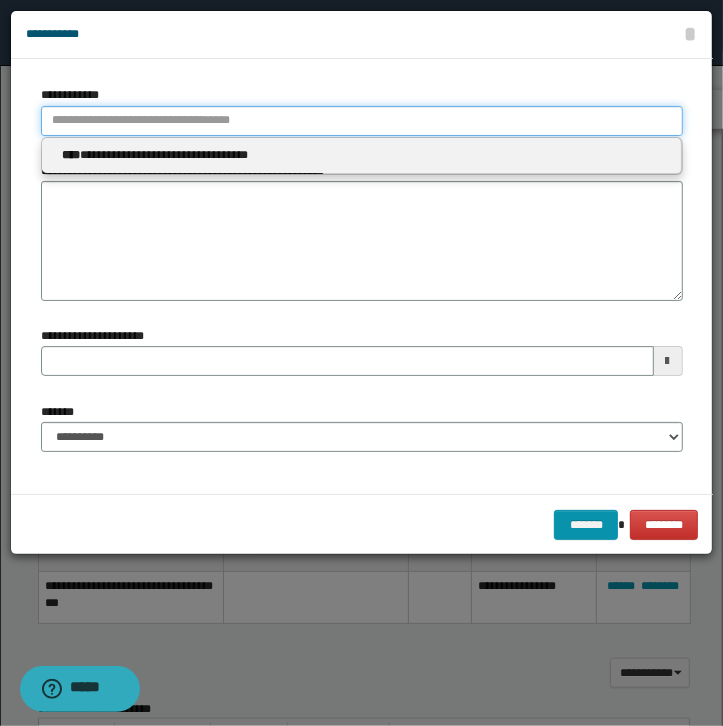 click on "**********" at bounding box center [362, 121] 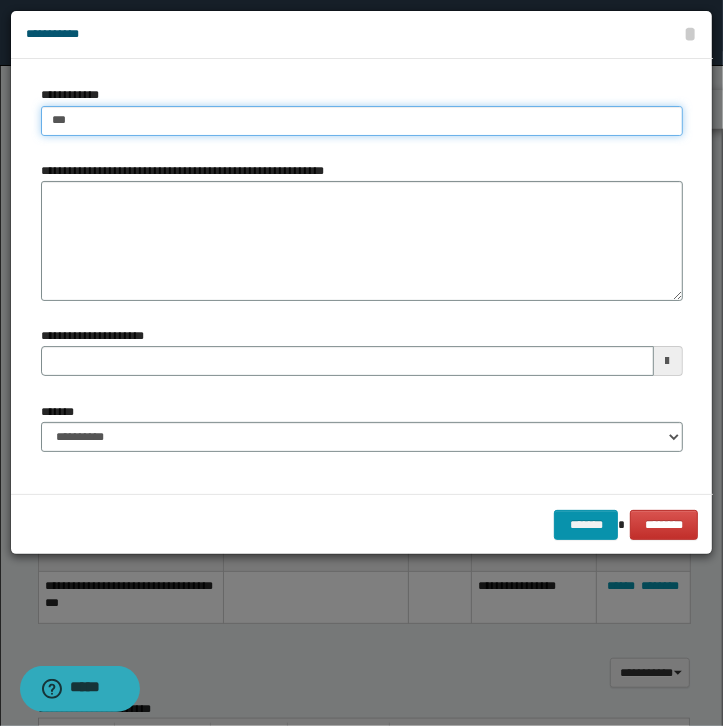 type on "****" 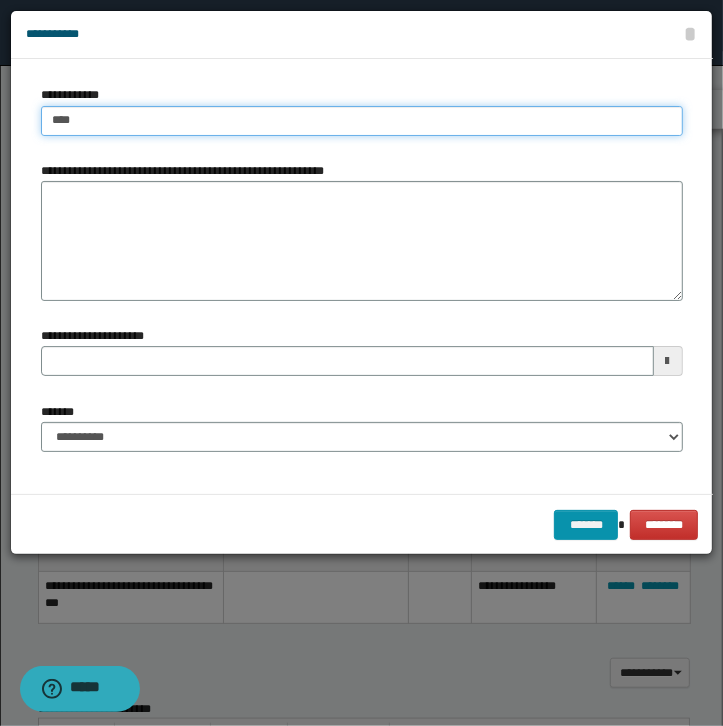 type on "****" 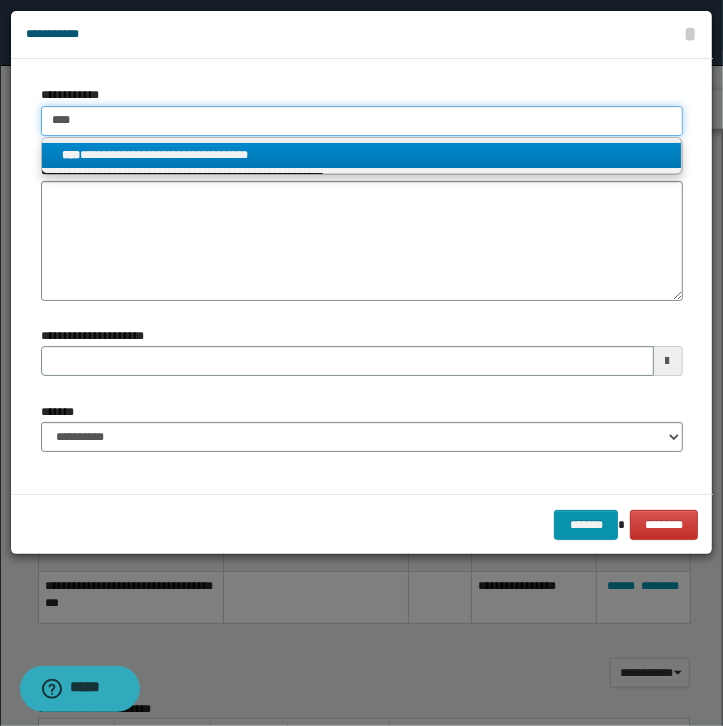 type on "****" 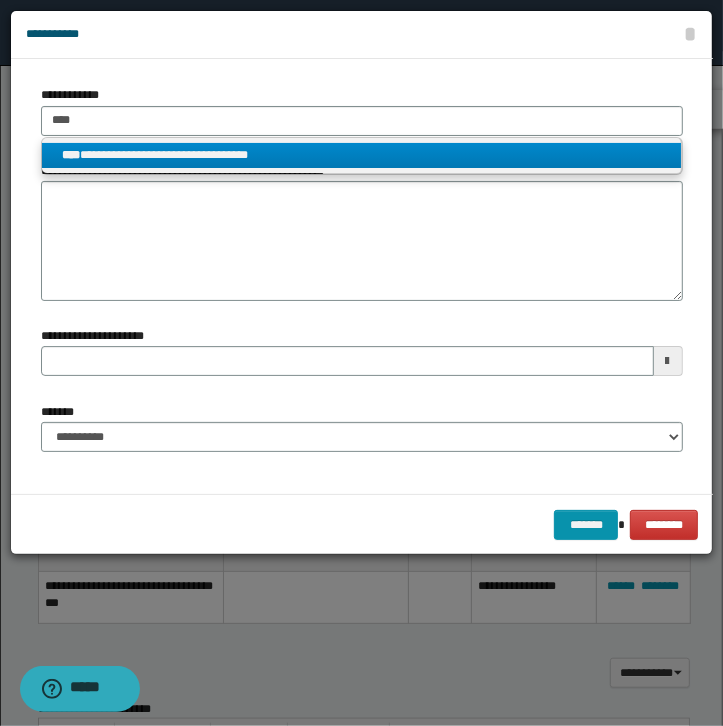 click on "**********" at bounding box center [361, 155] 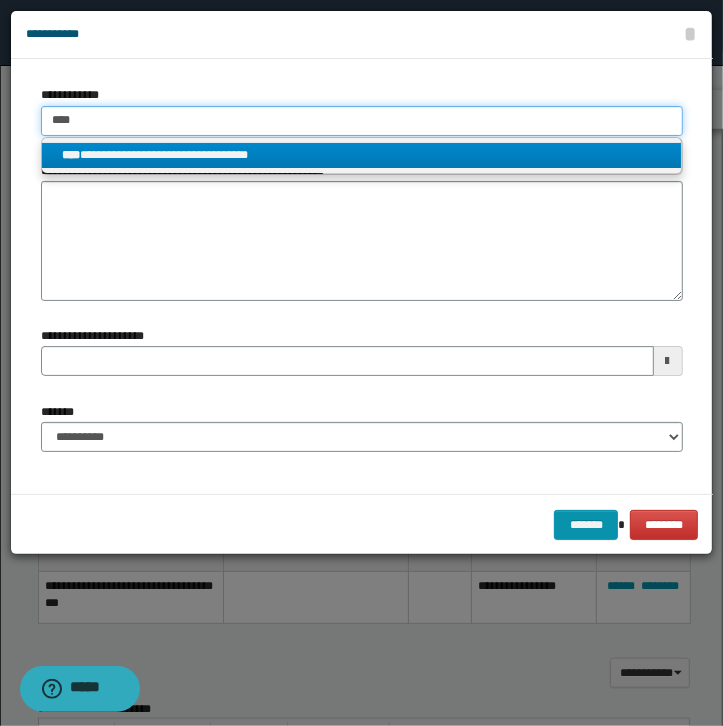 type 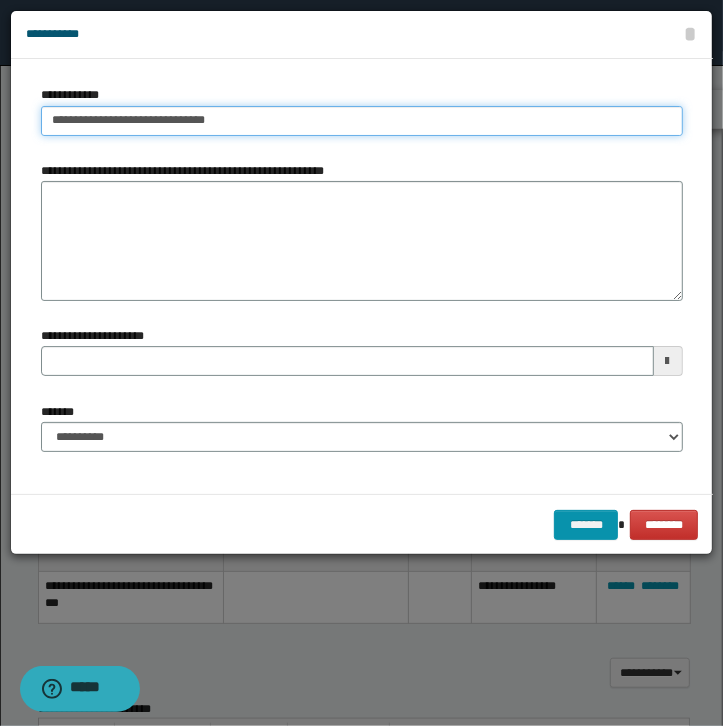 type 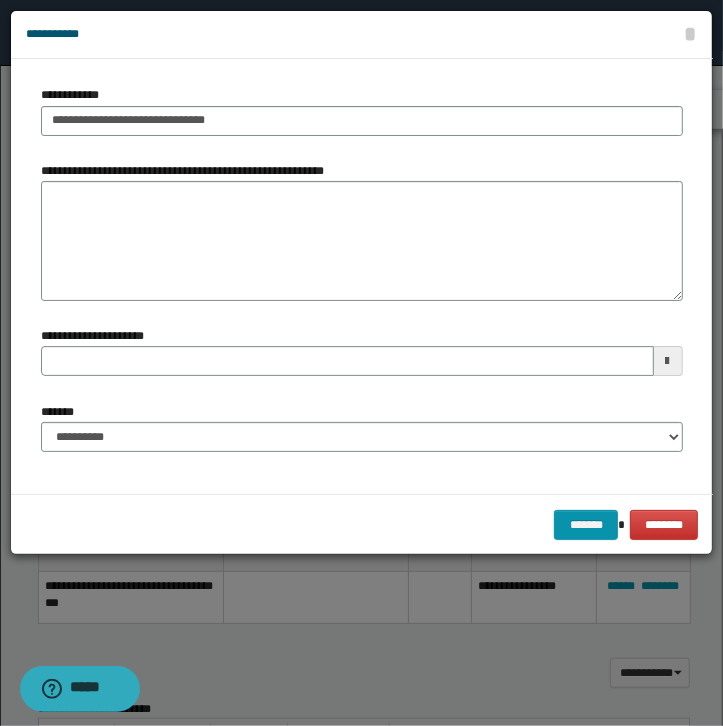 click on "**********" at bounding box center (362, 427) 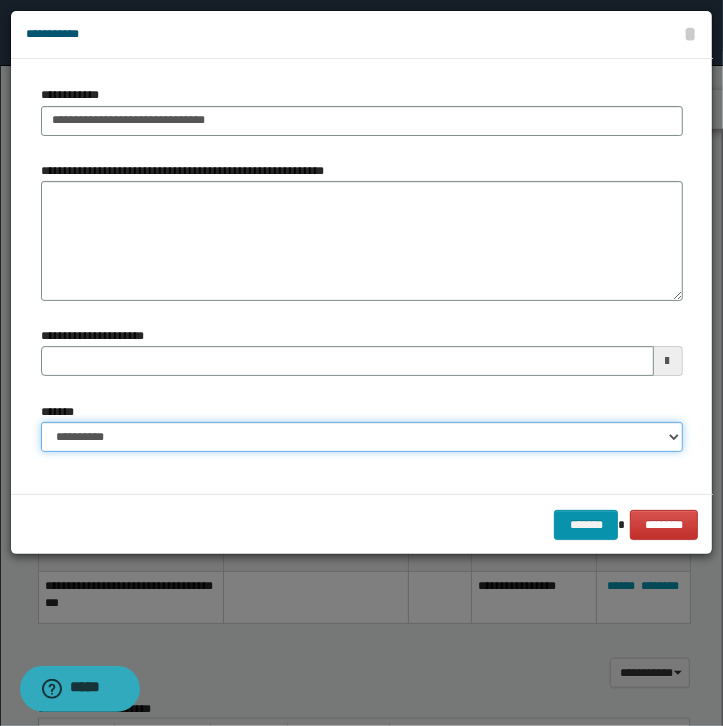 click on "**********" at bounding box center (362, 437) 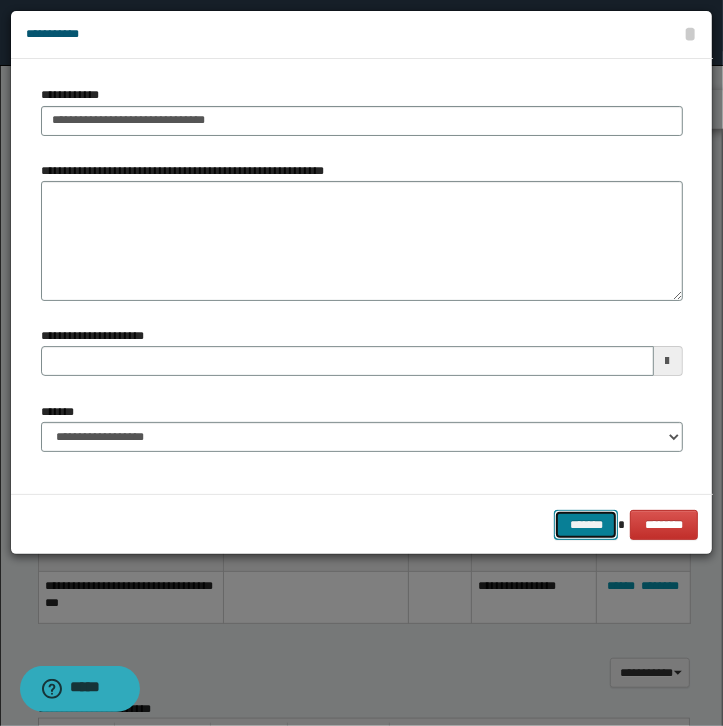 click on "*******" at bounding box center (586, 525) 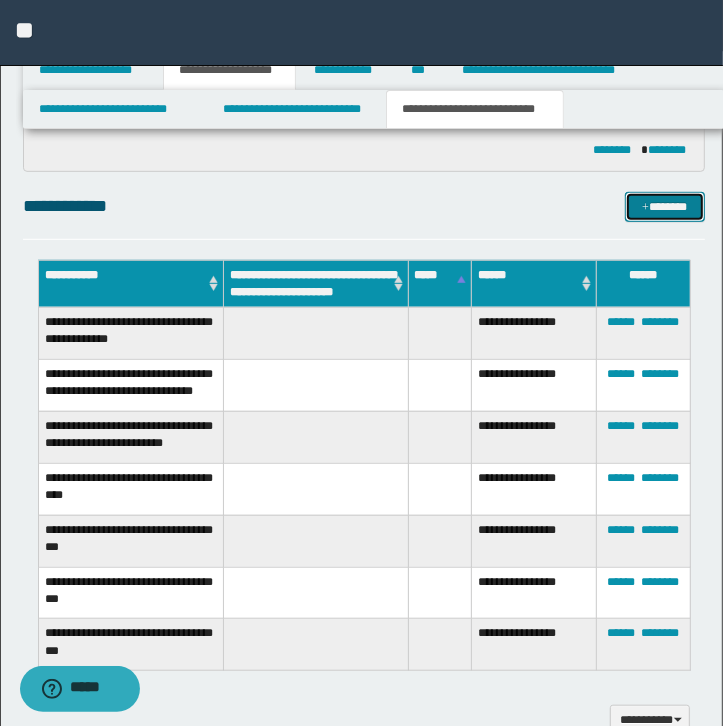 click on "*******" at bounding box center [665, 207] 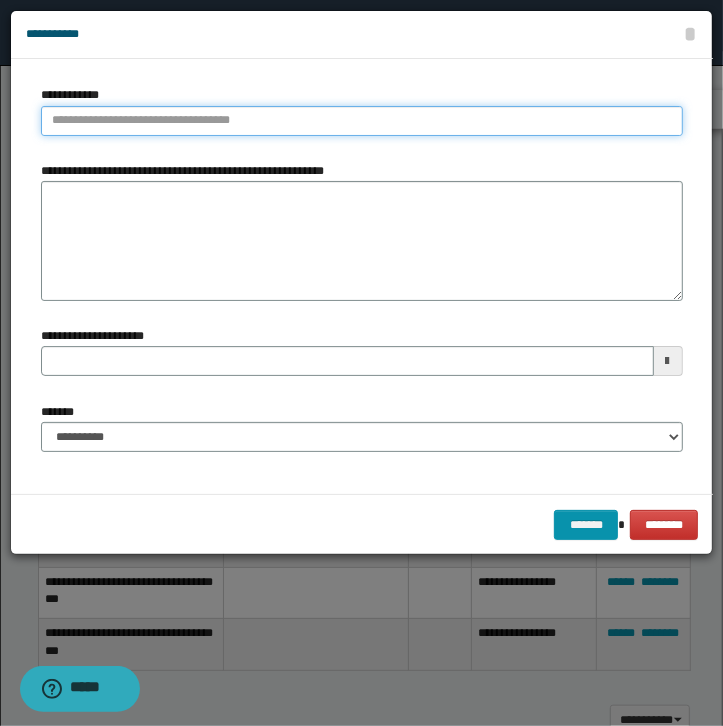 type on "**********" 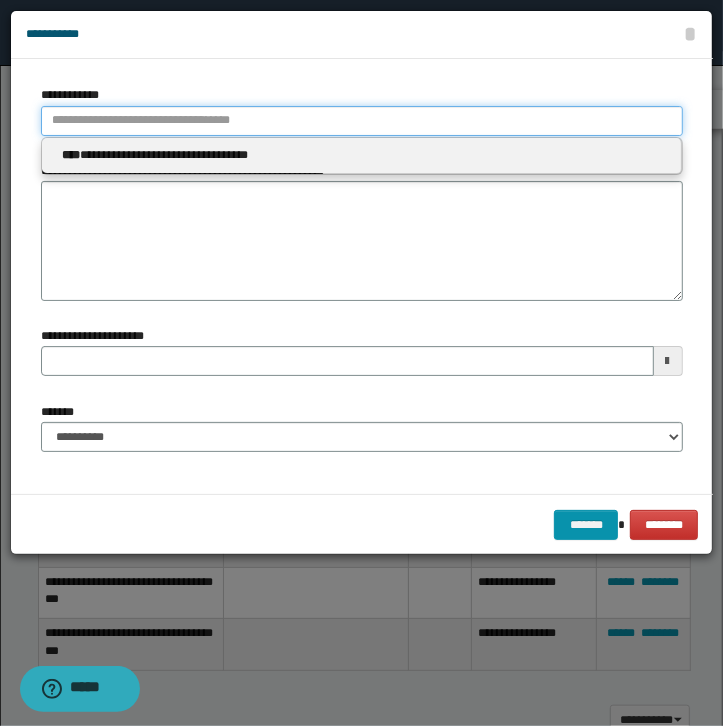 click on "**********" at bounding box center (362, 121) 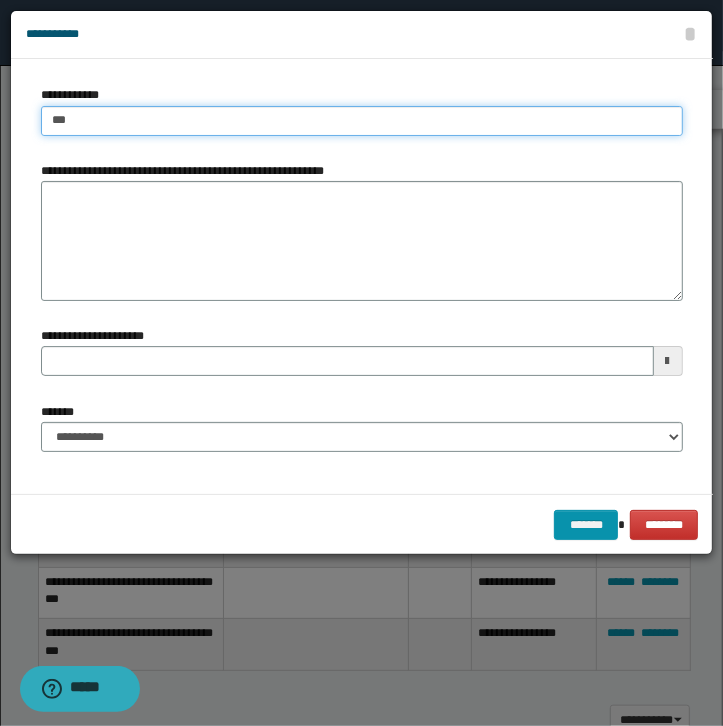 type on "****" 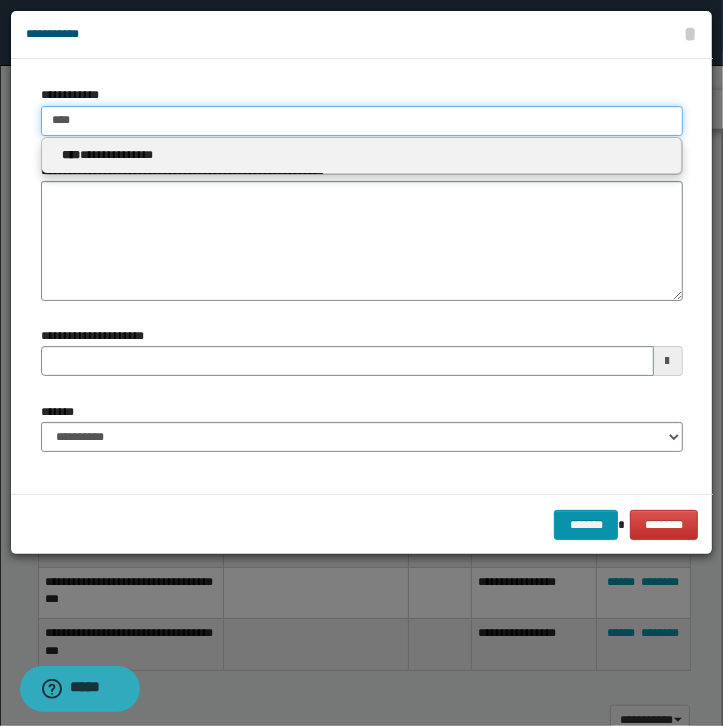type on "****" 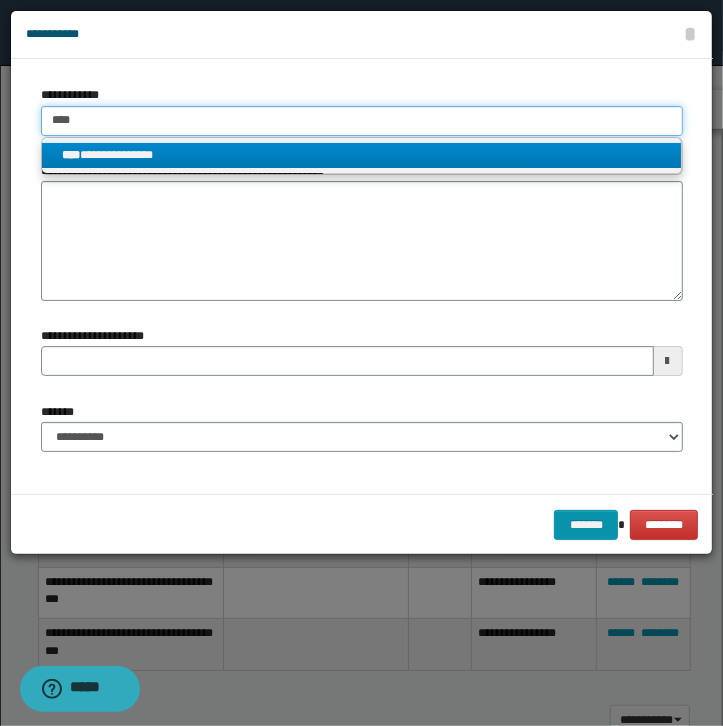type on "****" 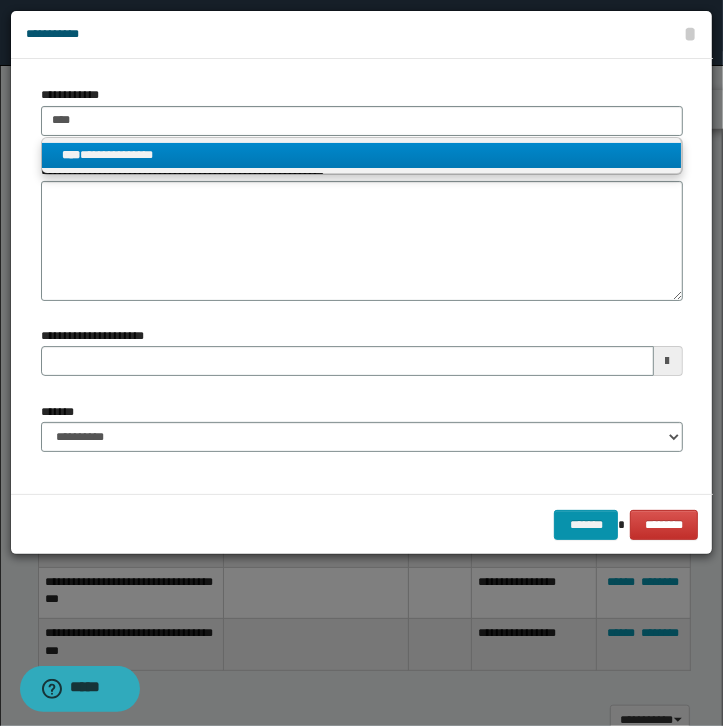 click on "**********" at bounding box center [361, 155] 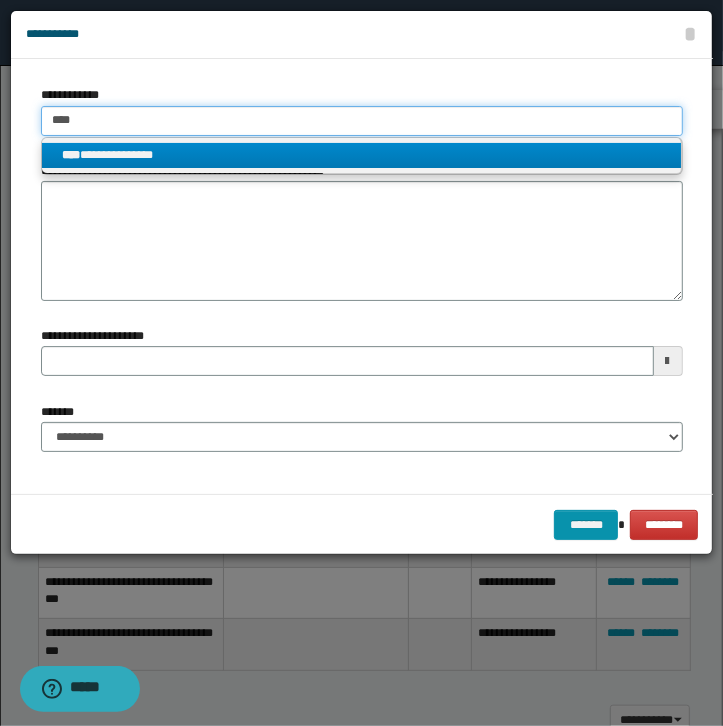 type 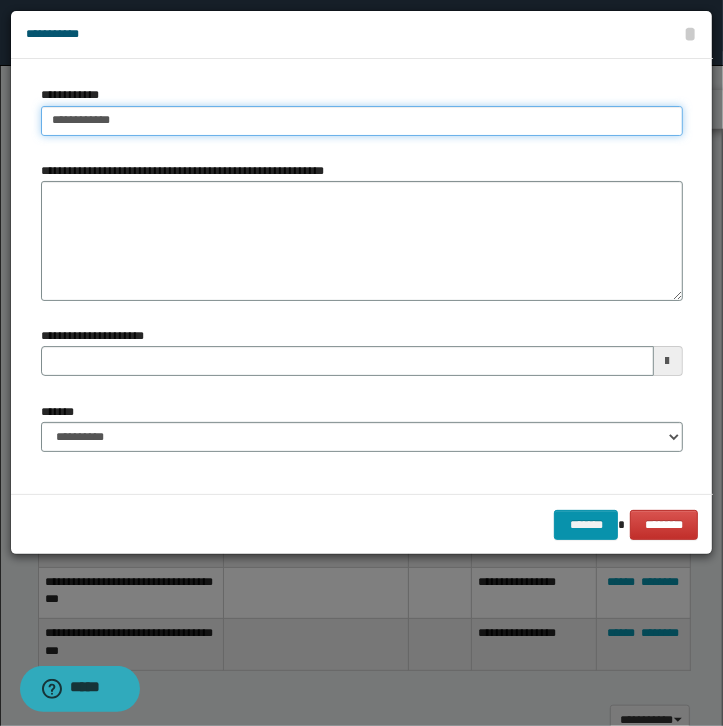 type 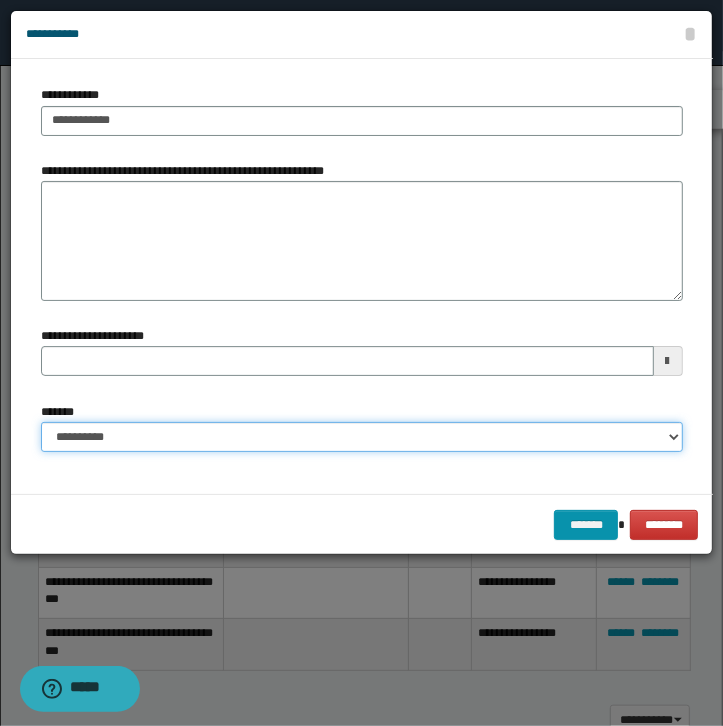 click on "**********" at bounding box center [362, 437] 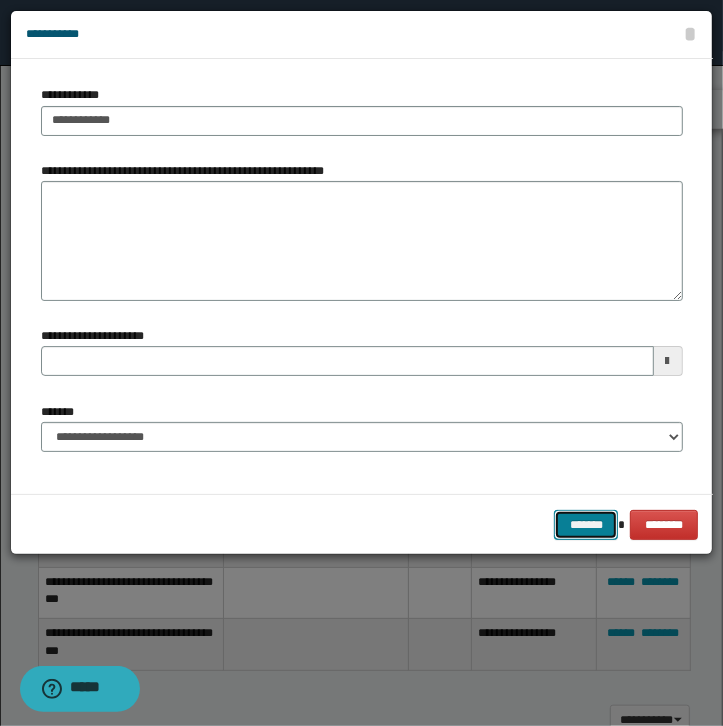 click on "*******" at bounding box center (586, 525) 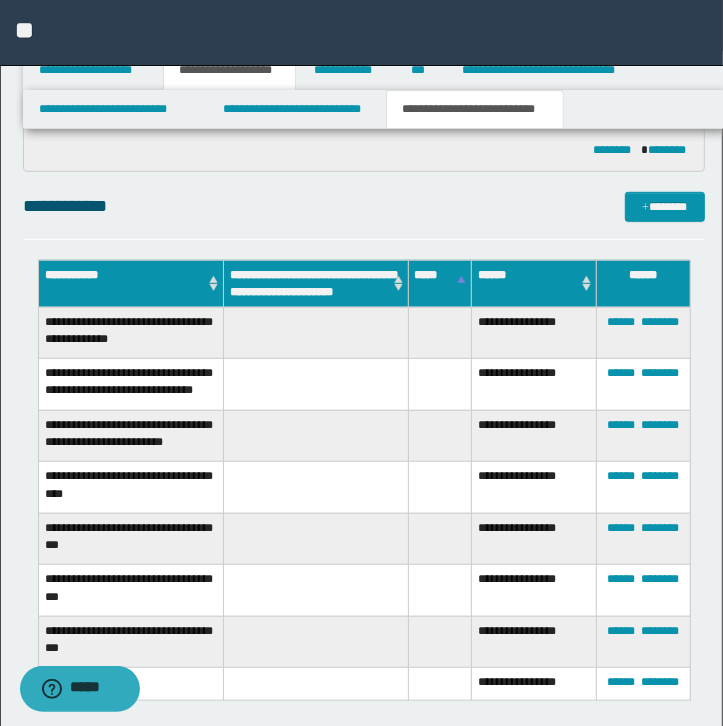 click at bounding box center [439, 488] 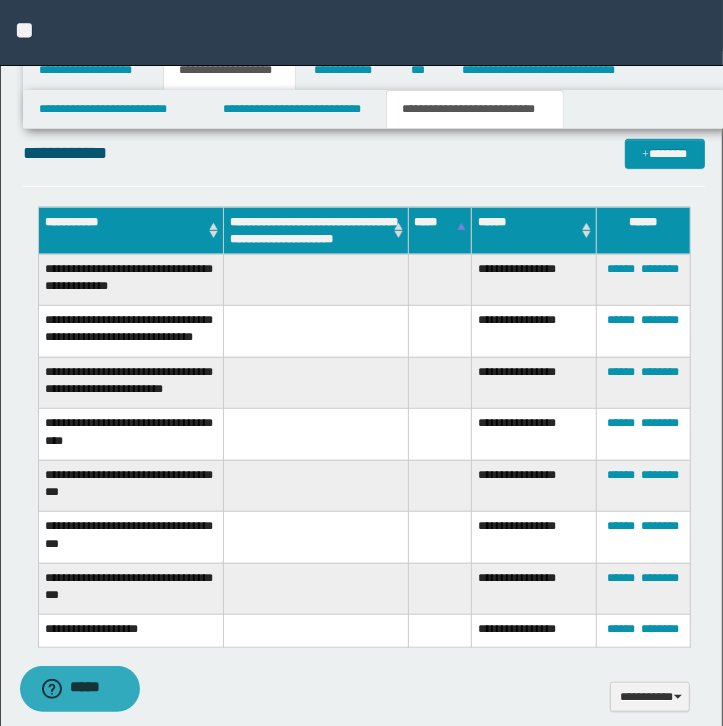 scroll, scrollTop: 594, scrollLeft: 0, axis: vertical 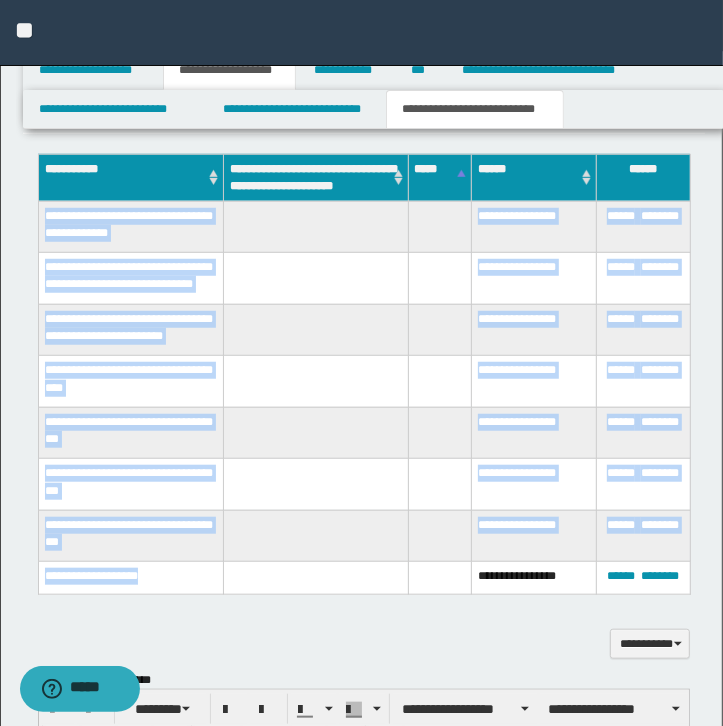 drag, startPoint x: 158, startPoint y: 585, endPoint x: 46, endPoint y: 209, distance: 392.3264 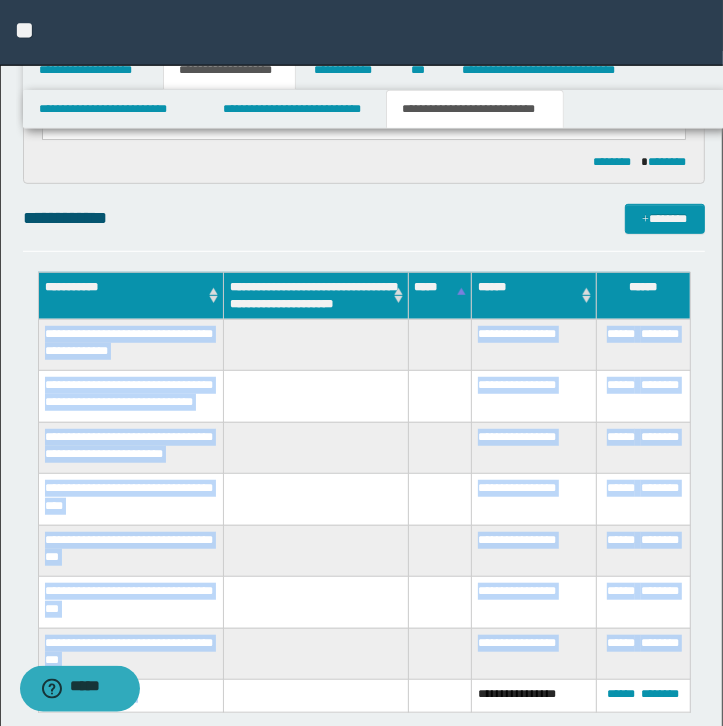 scroll, scrollTop: 444, scrollLeft: 0, axis: vertical 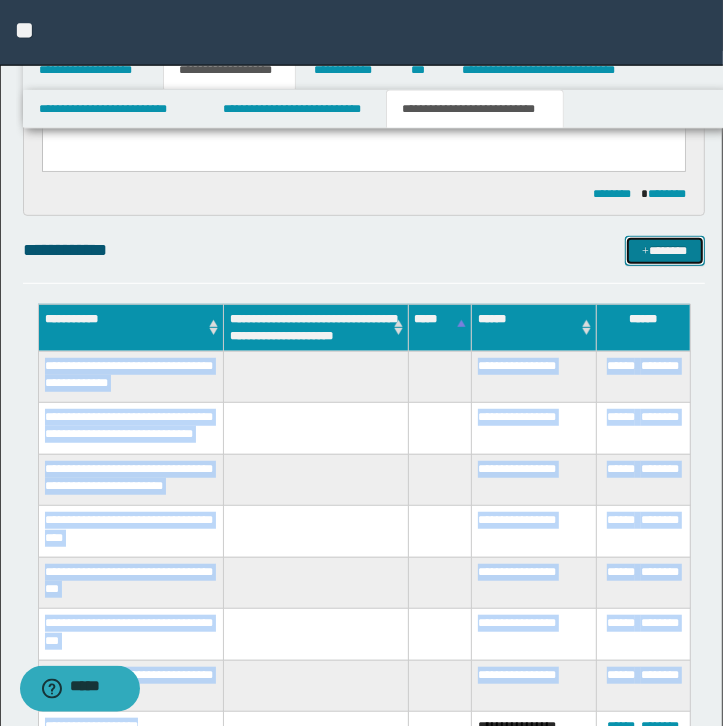 click on "*******" at bounding box center (665, 251) 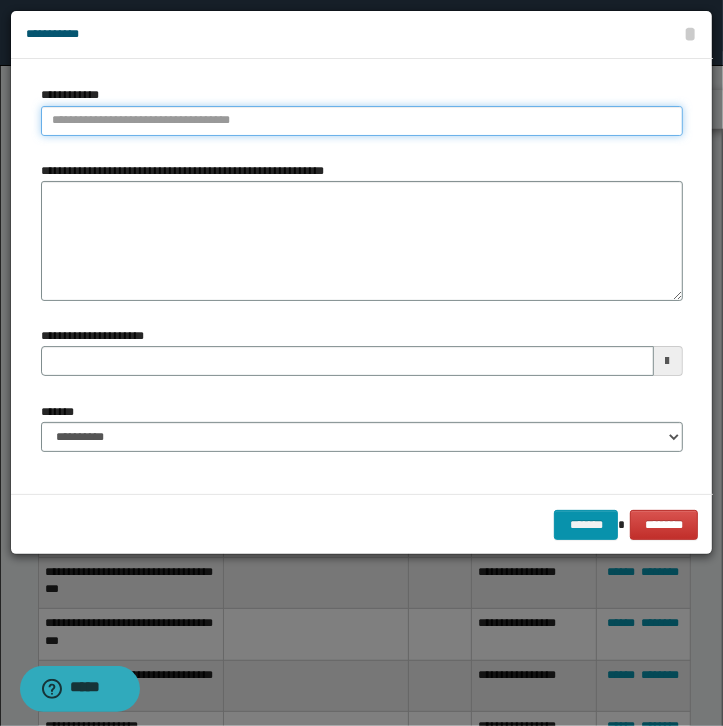 type on "**********" 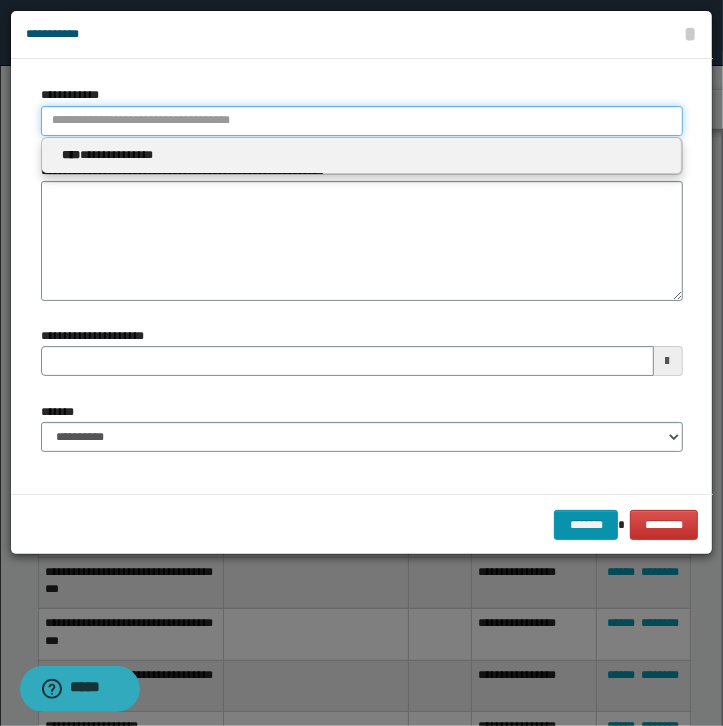 click on "**********" at bounding box center [362, 121] 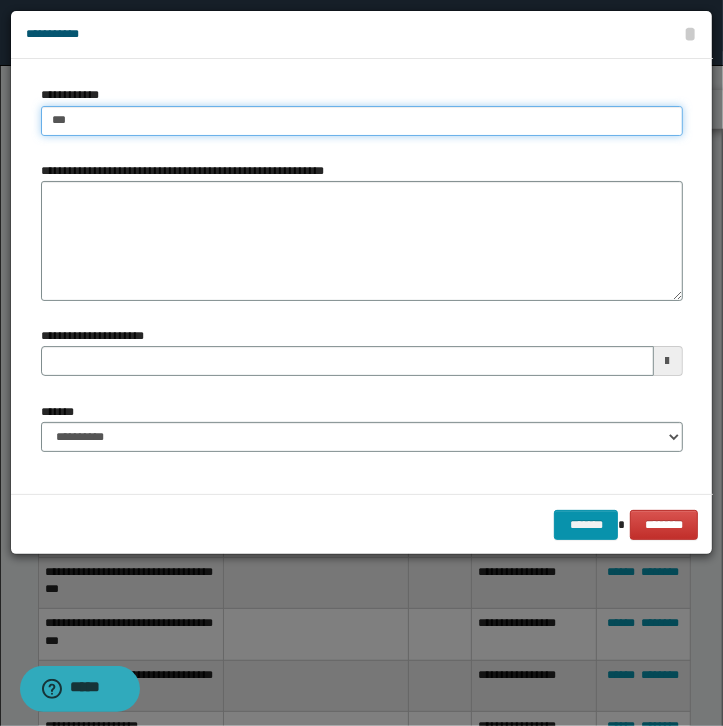 type on "****" 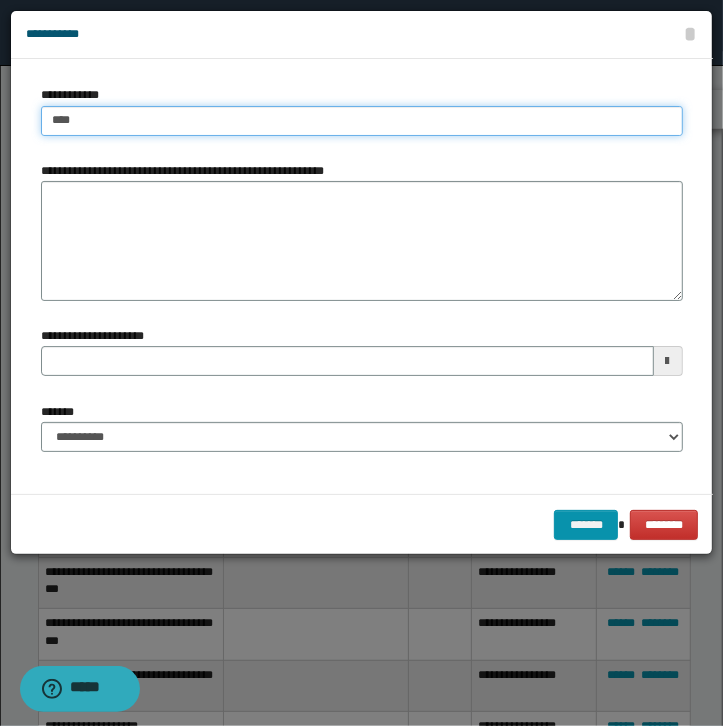 type on "****" 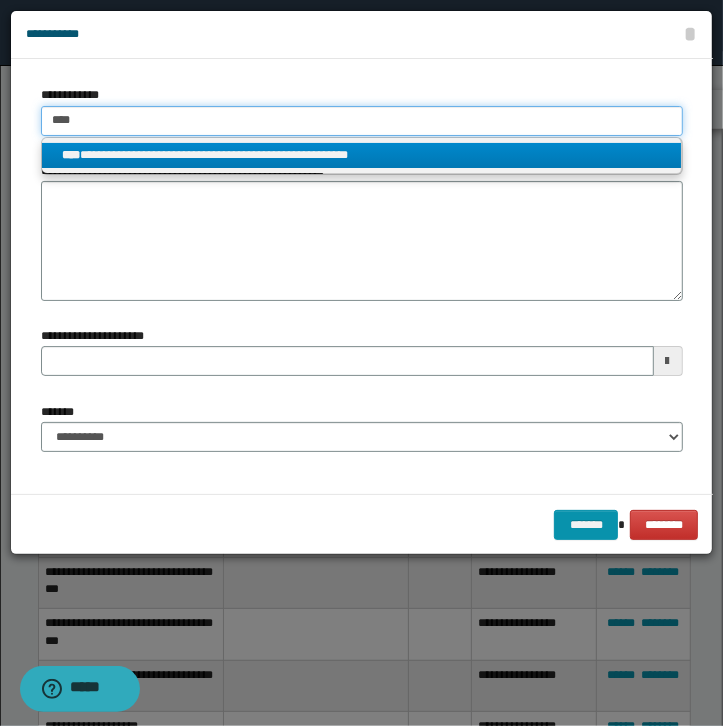 type on "****" 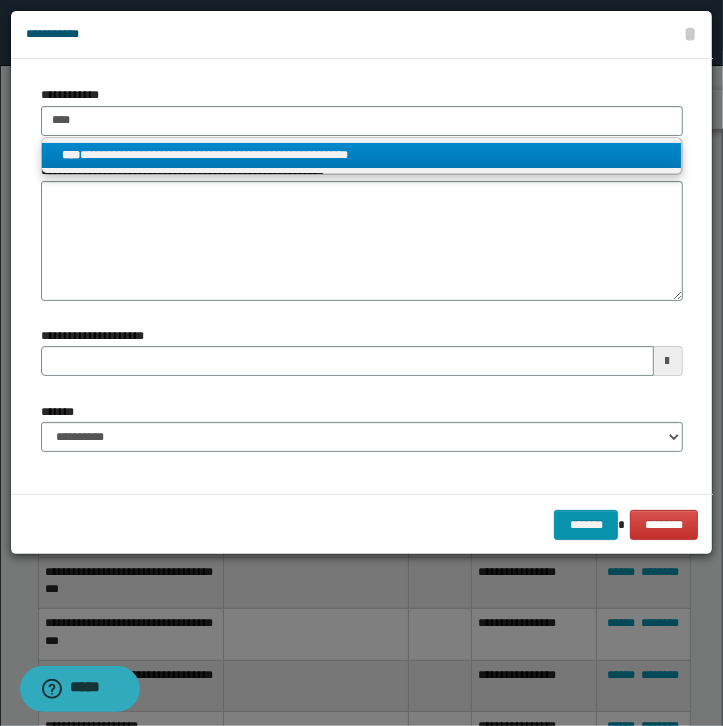 click on "**********" at bounding box center (361, 155) 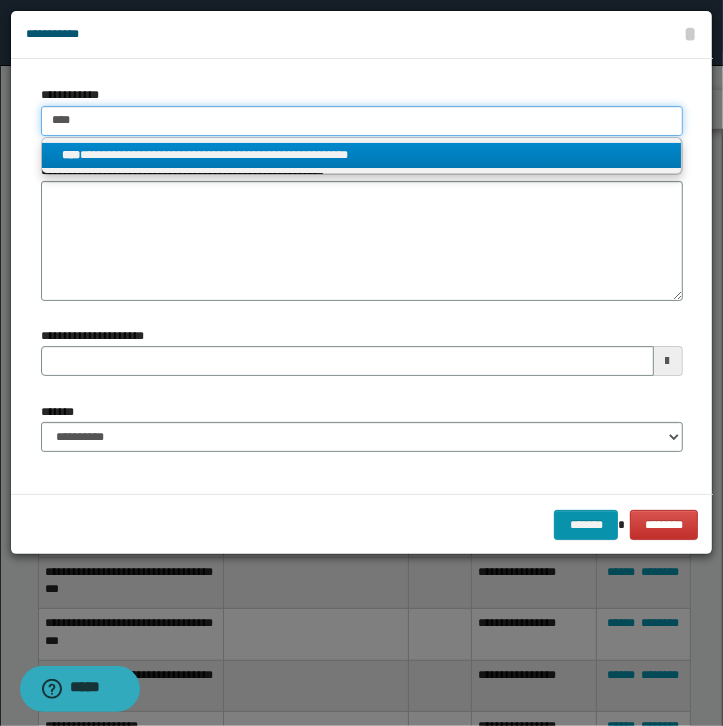 type 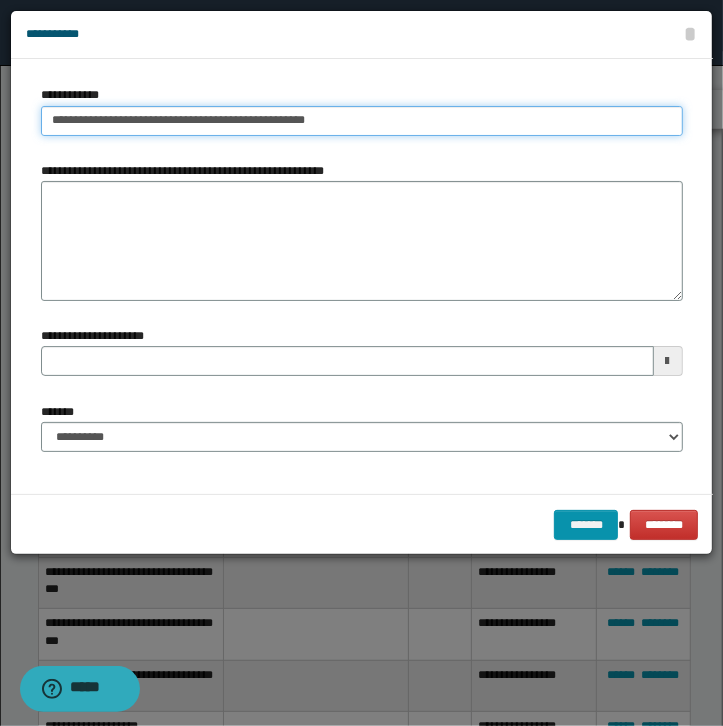 type 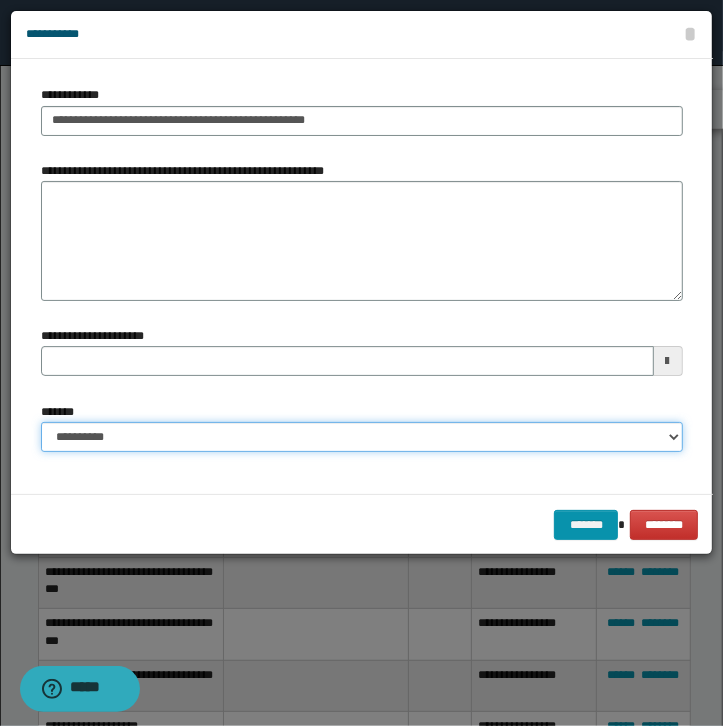 click on "**********" at bounding box center [362, 437] 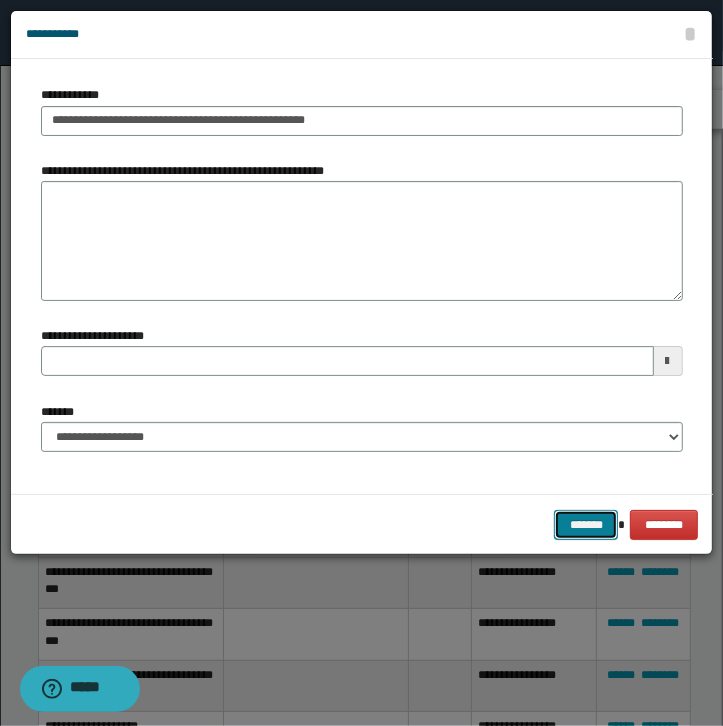 click on "*******" at bounding box center (586, 525) 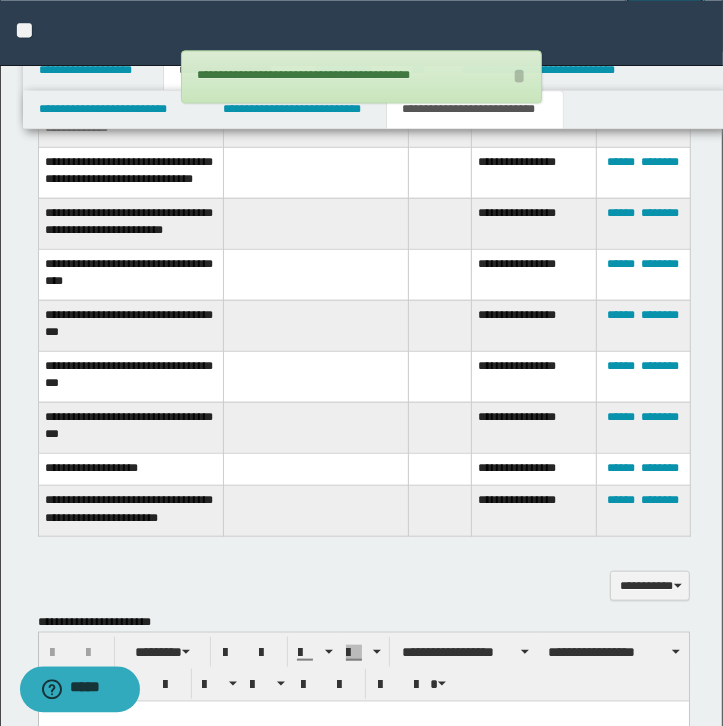 scroll, scrollTop: 719, scrollLeft: 0, axis: vertical 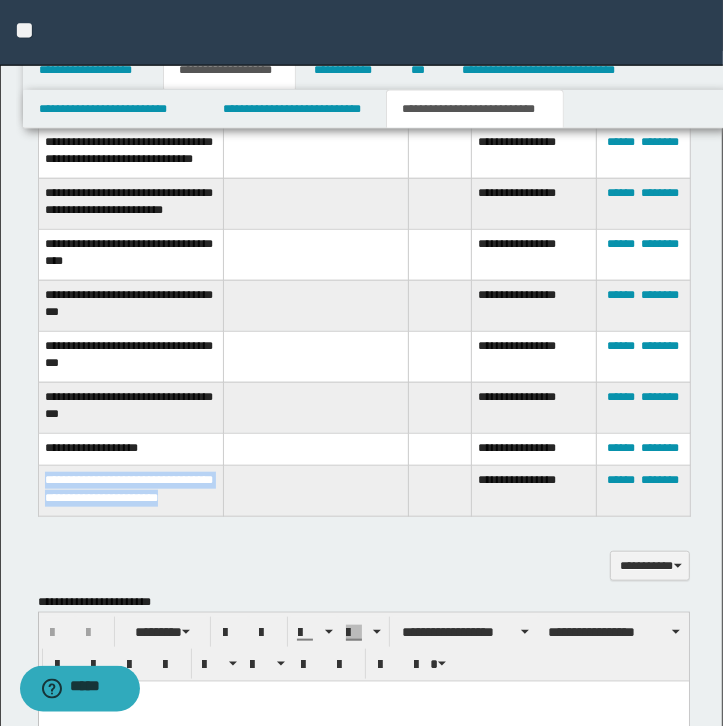 drag, startPoint x: 179, startPoint y: 505, endPoint x: 34, endPoint y: 488, distance: 145.99315 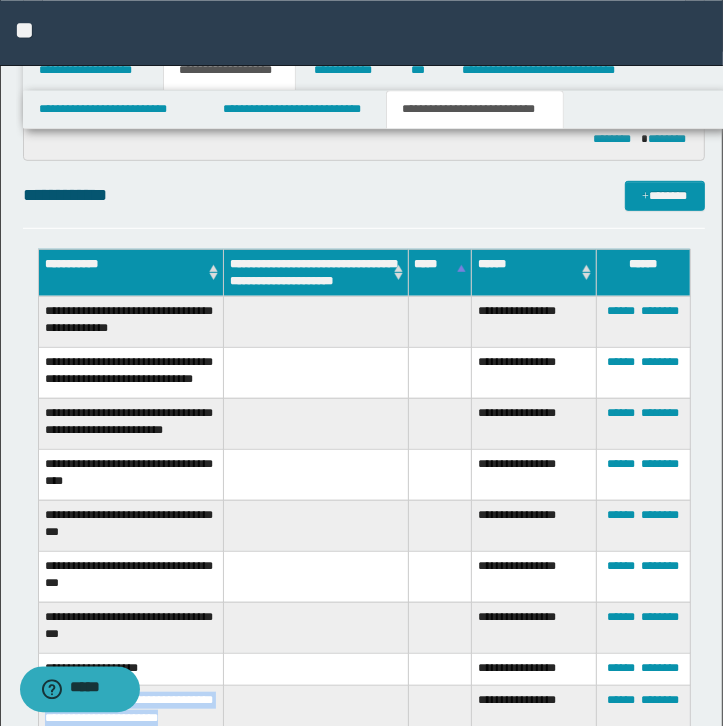 scroll, scrollTop: 497, scrollLeft: 0, axis: vertical 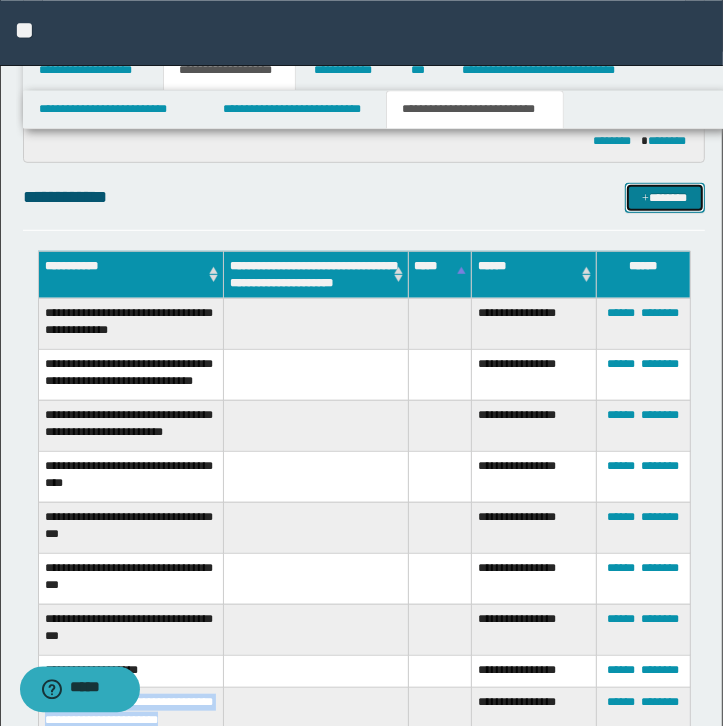 click on "*******" at bounding box center [665, 198] 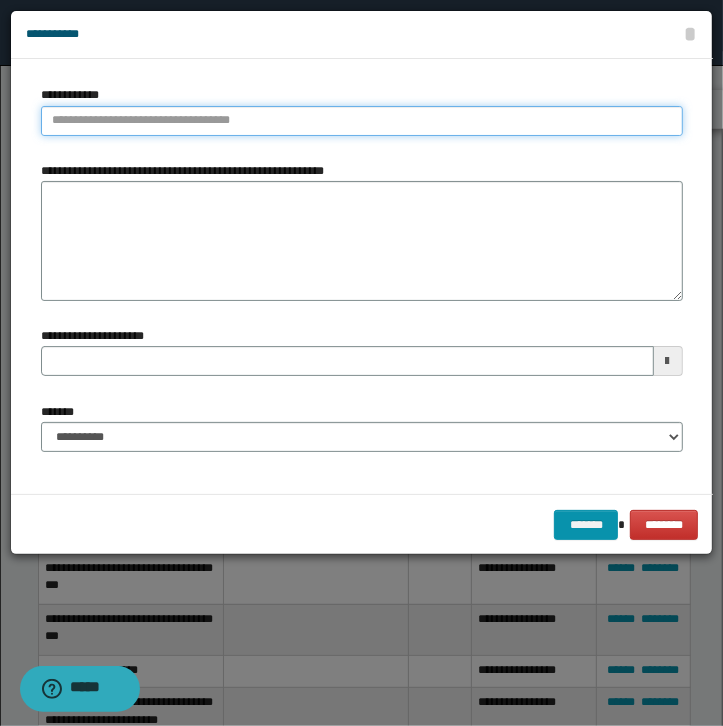type on "**********" 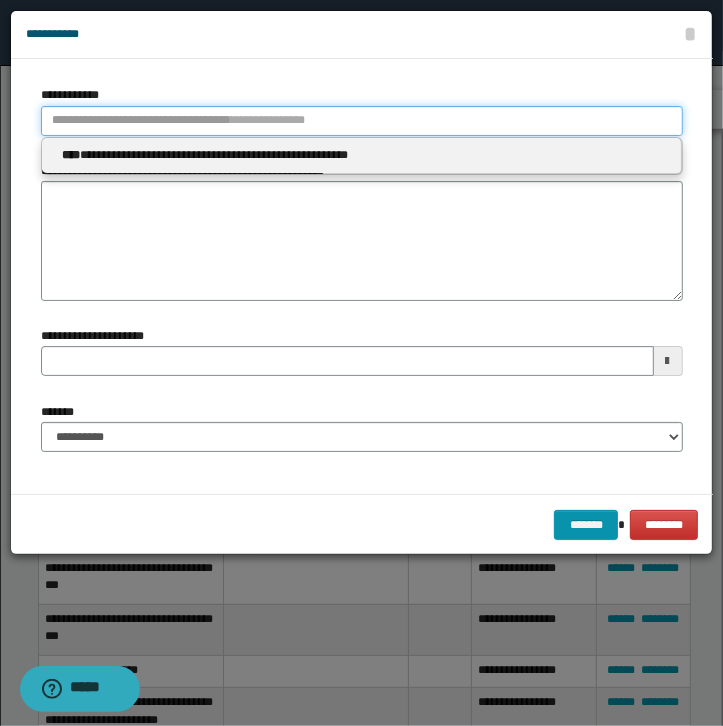 click on "**********" at bounding box center [362, 121] 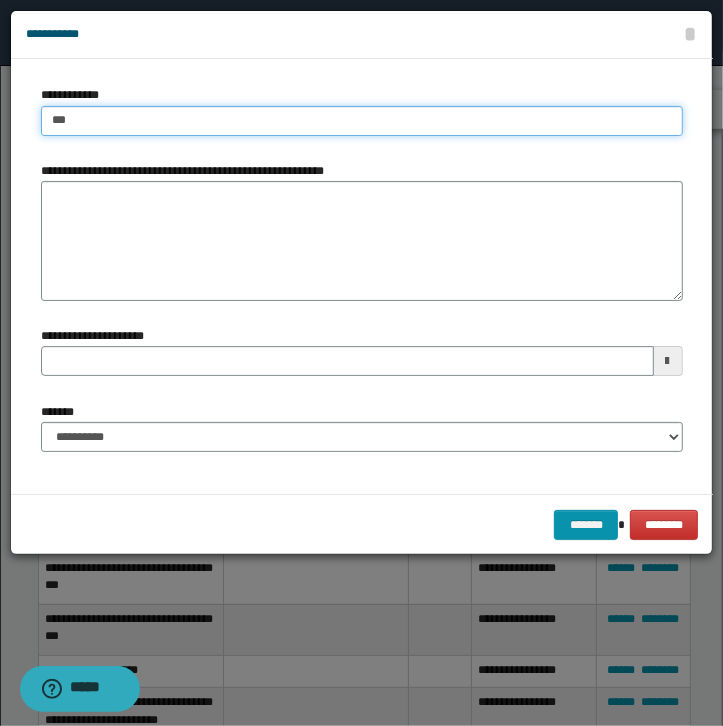 type on "****" 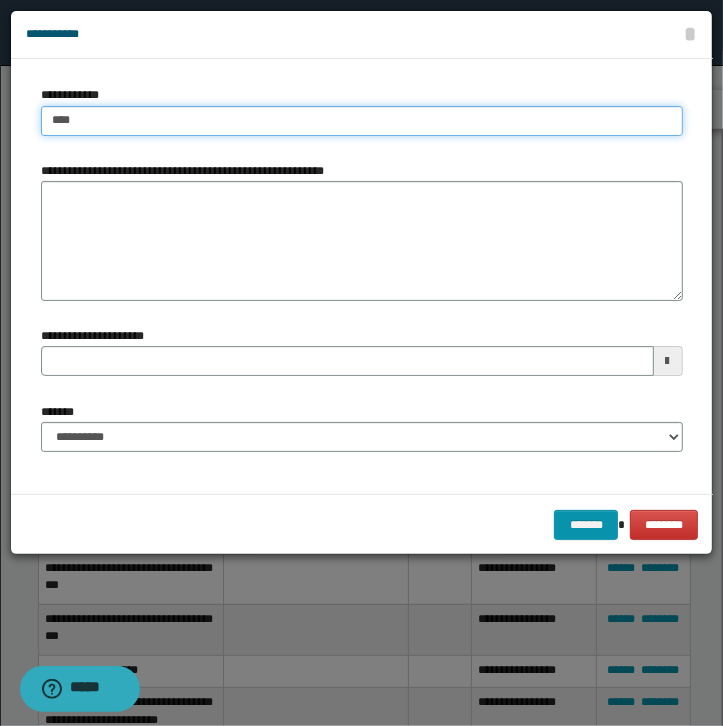 type on "****" 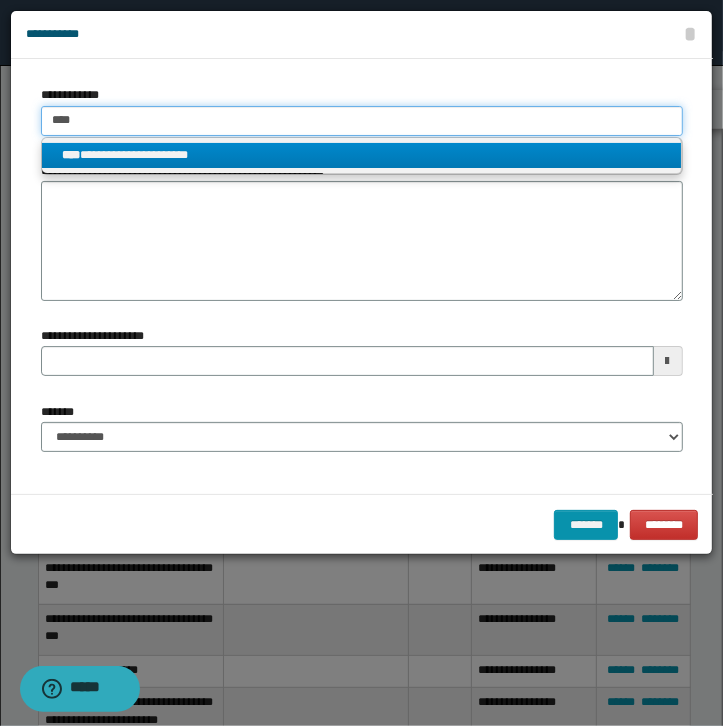 type on "****" 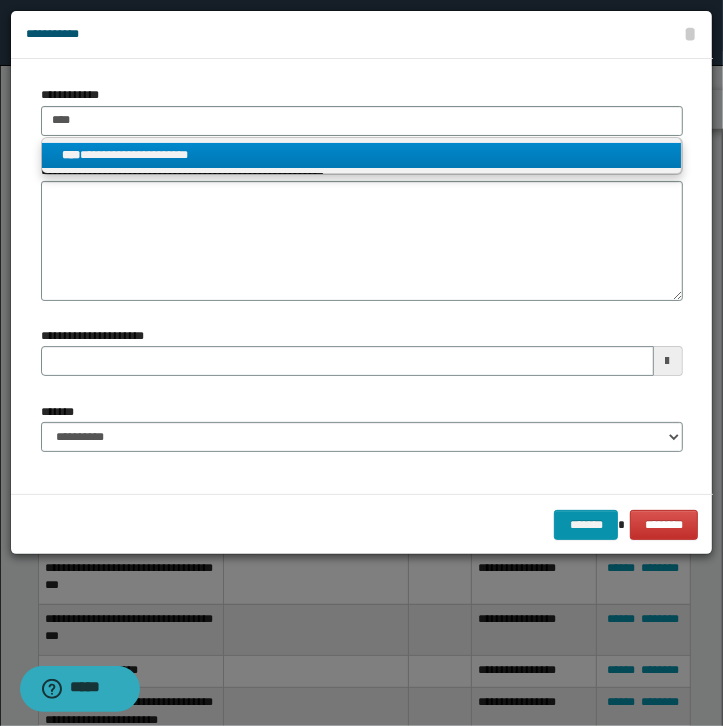 click on "**********" at bounding box center [361, 155] 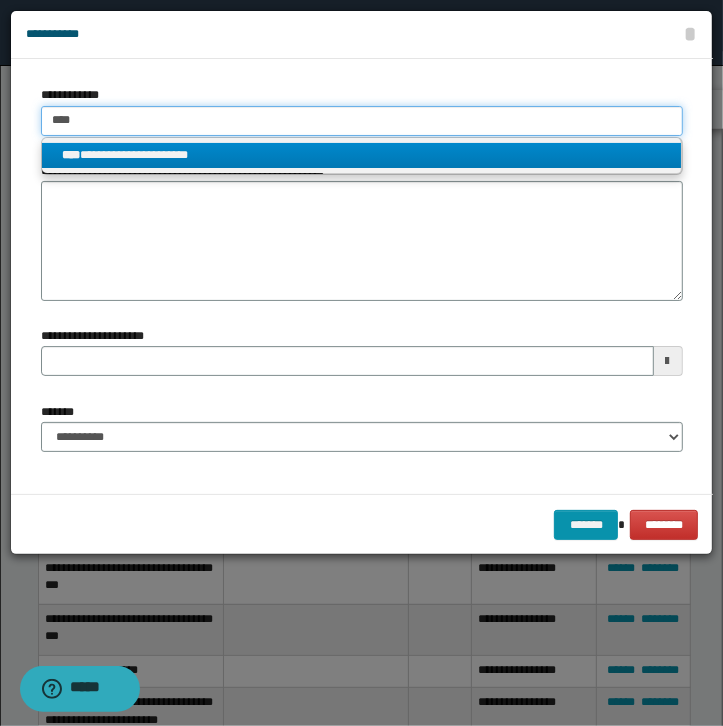 type 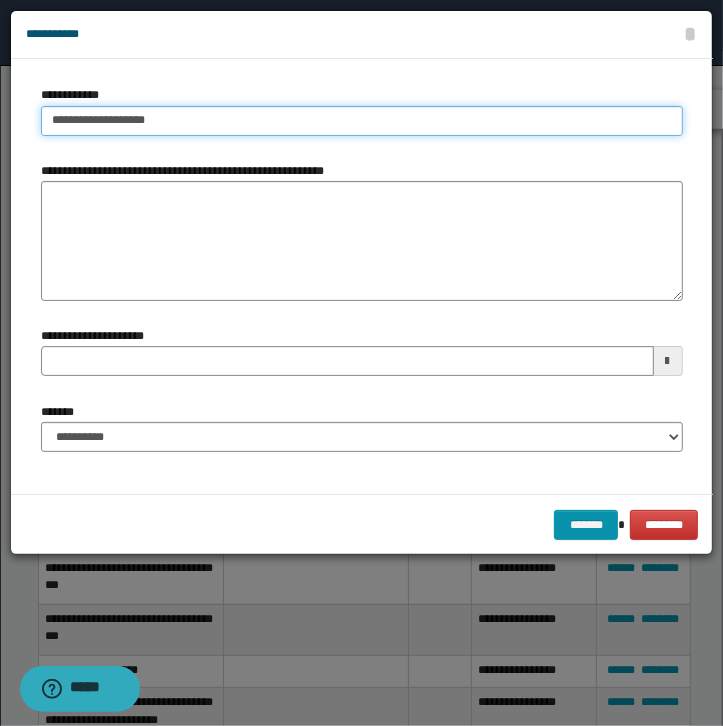 type 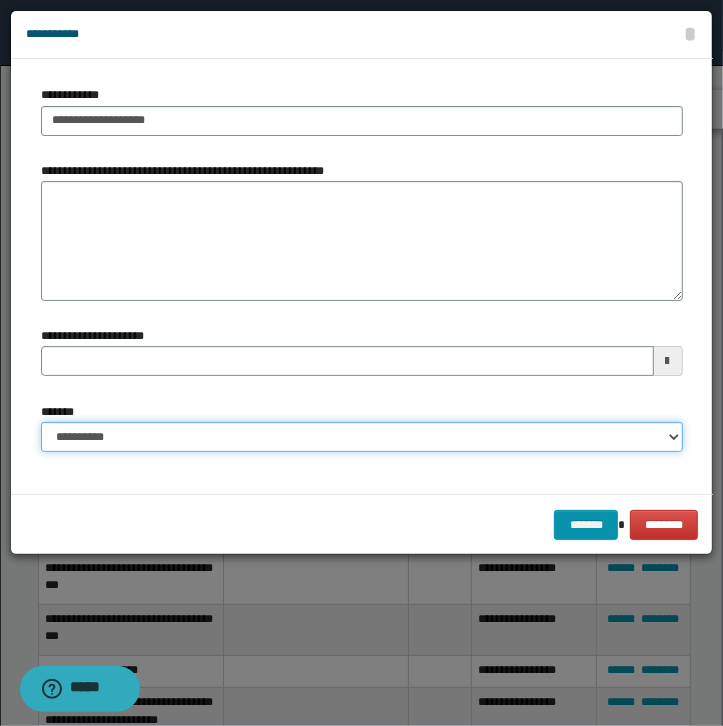 click on "**********" at bounding box center [362, 437] 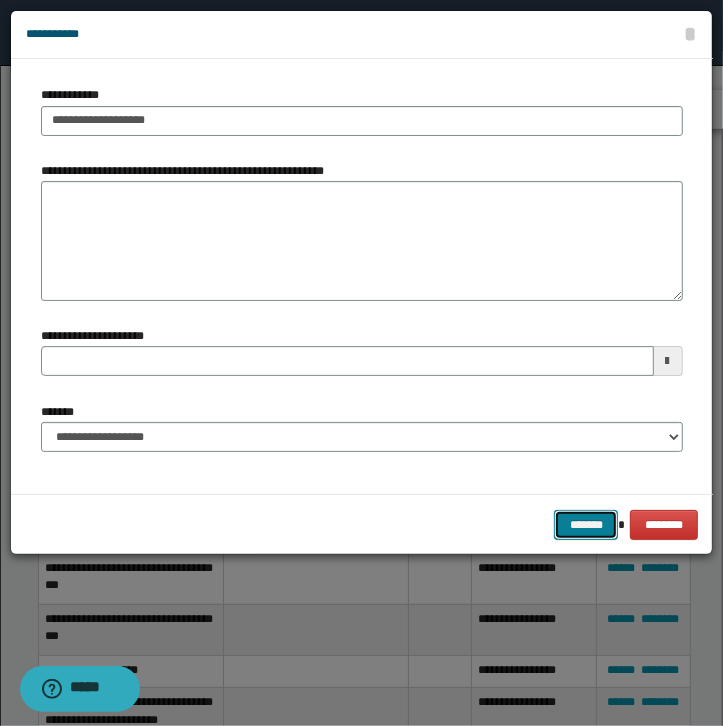 click on "*******" at bounding box center (586, 525) 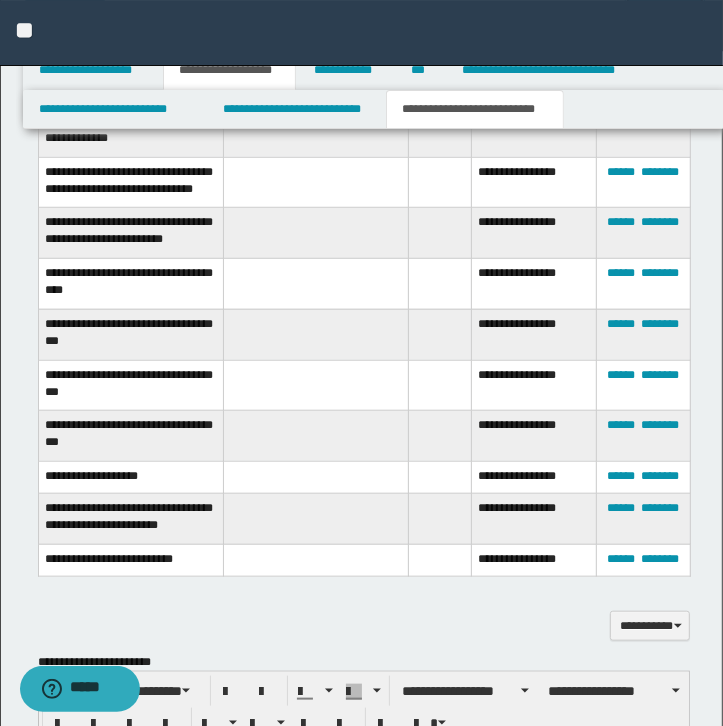 scroll, scrollTop: 696, scrollLeft: 0, axis: vertical 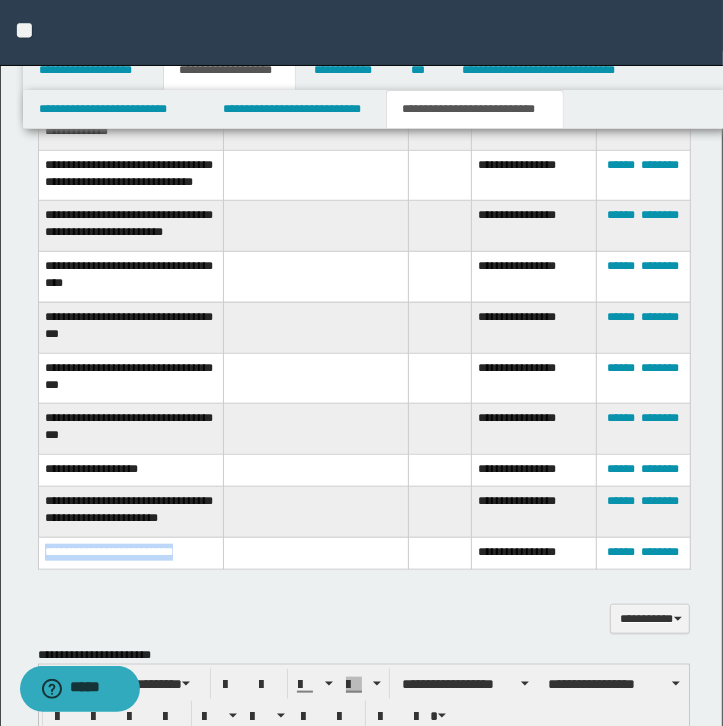 drag, startPoint x: 210, startPoint y: 546, endPoint x: 42, endPoint y: 558, distance: 168.42802 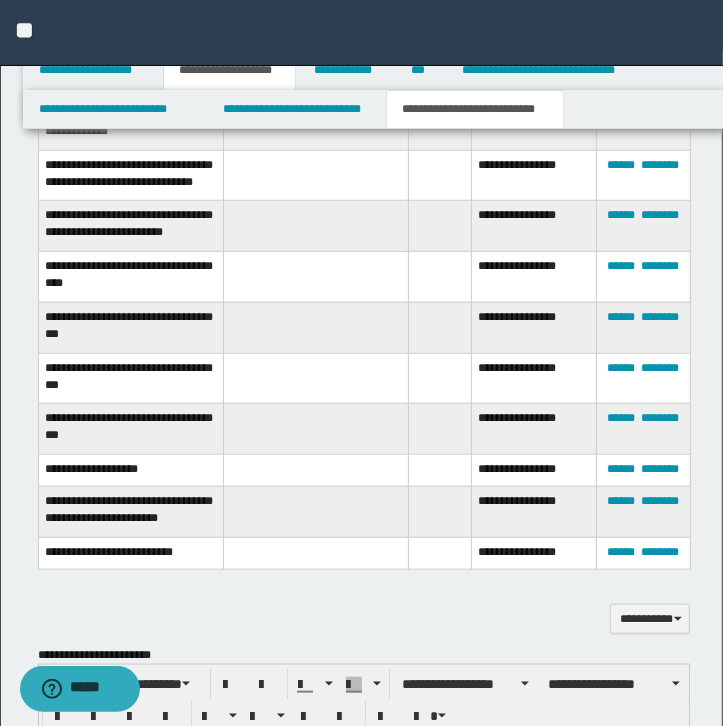 click on "**********" at bounding box center [364, 619] 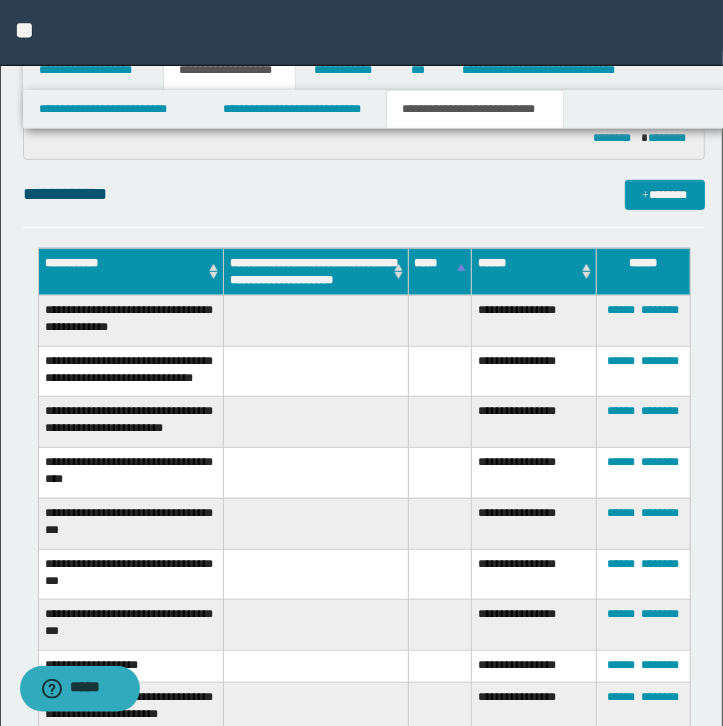 scroll, scrollTop: 497, scrollLeft: 0, axis: vertical 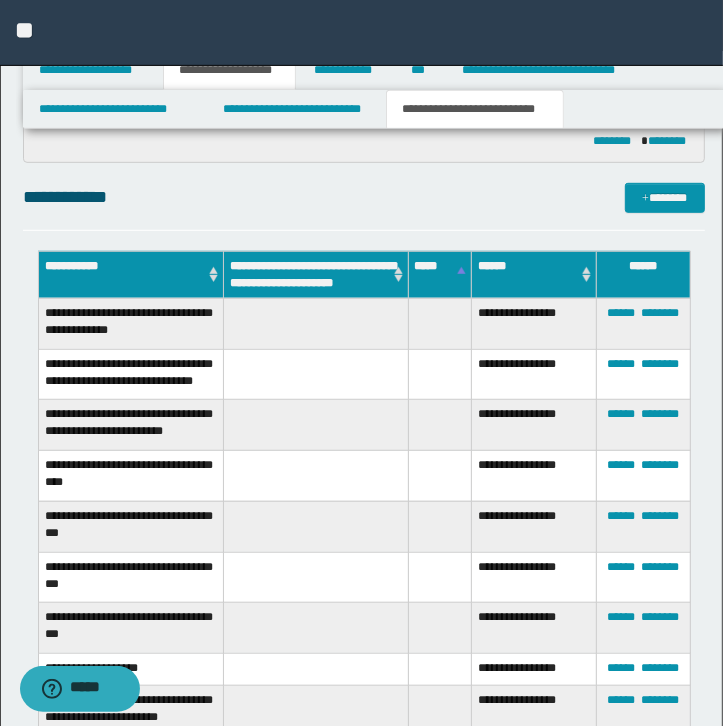 click on "**********" at bounding box center (364, 618) 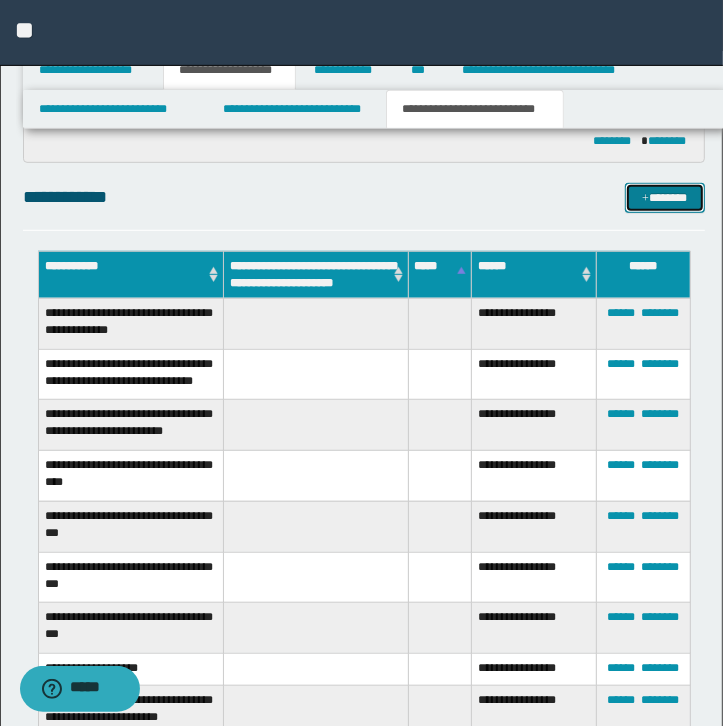 click at bounding box center [645, 199] 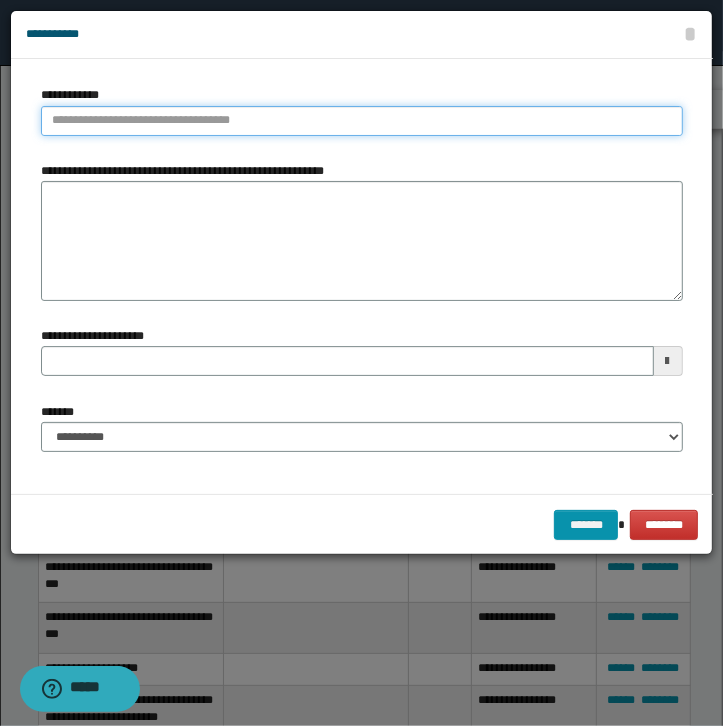 type on "**********" 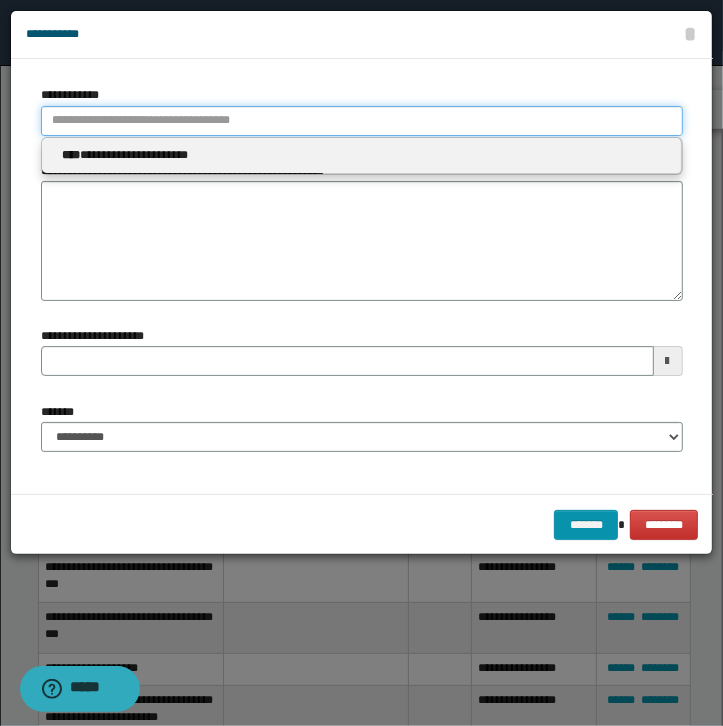 click on "**********" at bounding box center (362, 121) 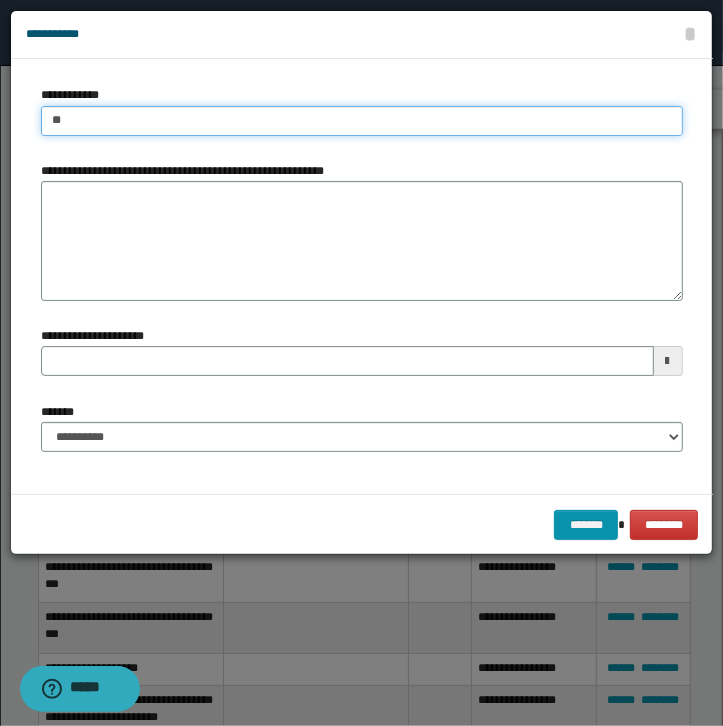 type on "***" 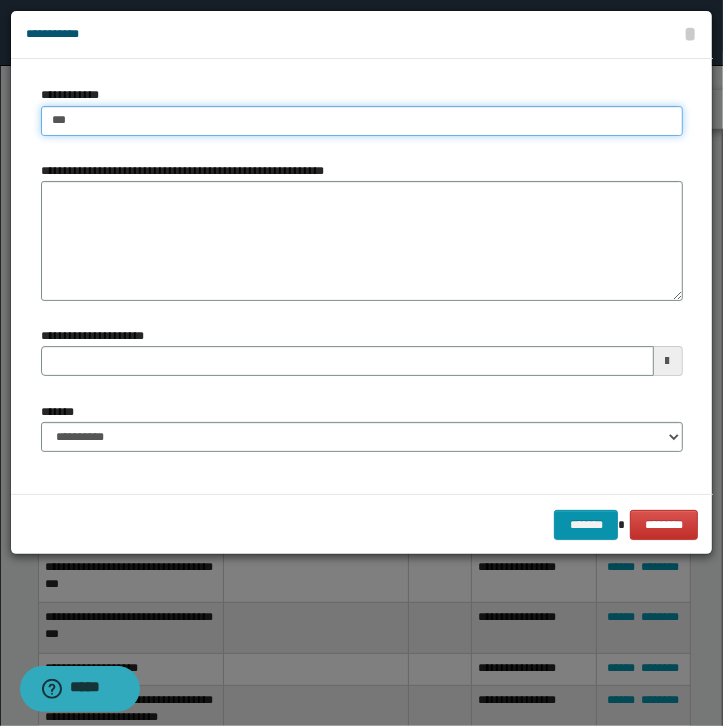 type 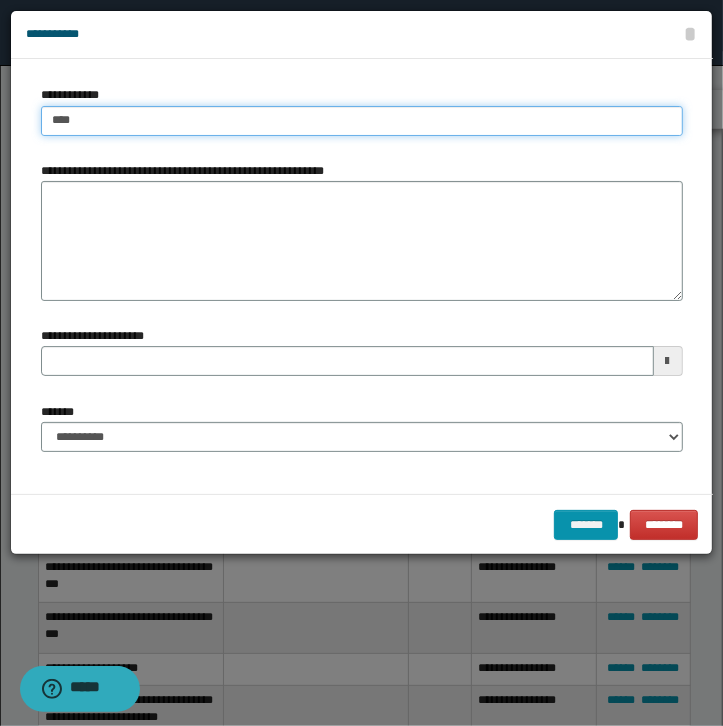 type on "****" 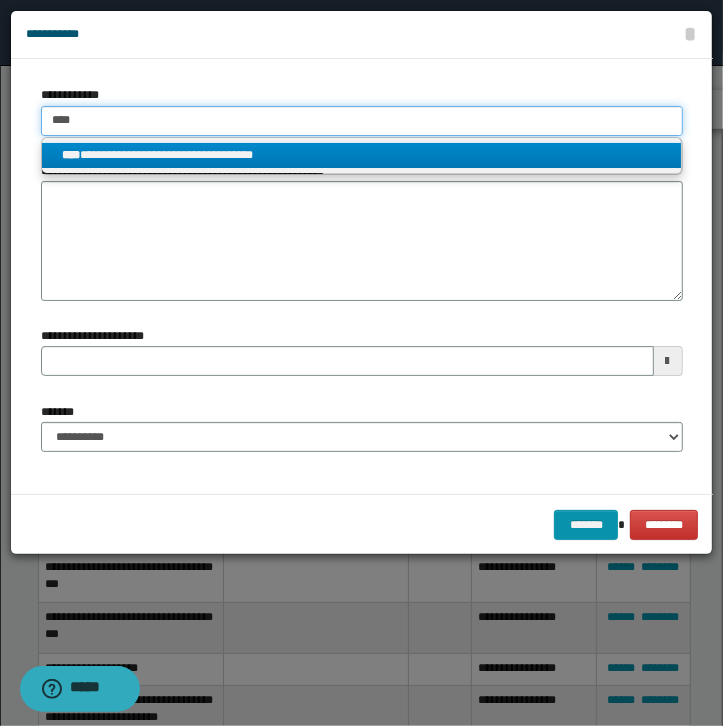 type on "****" 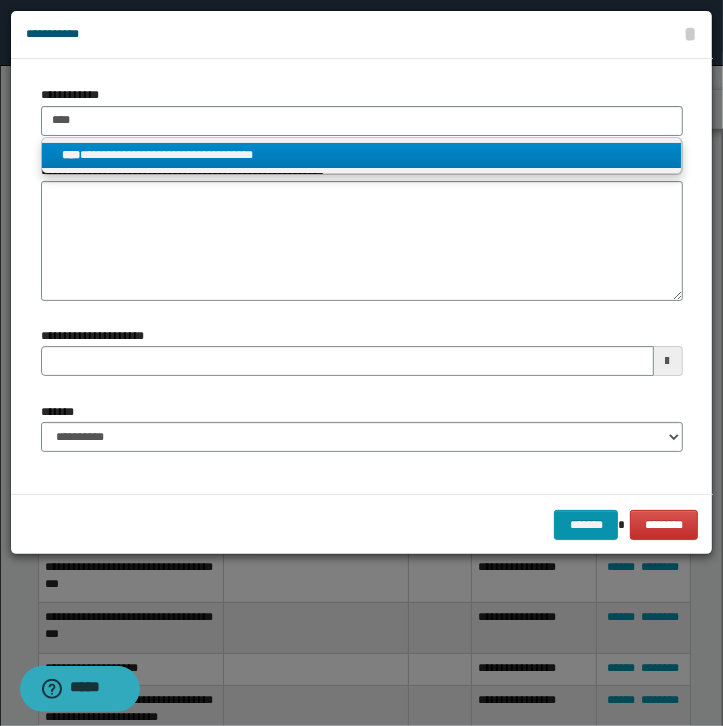 click on "**********" at bounding box center [361, 155] 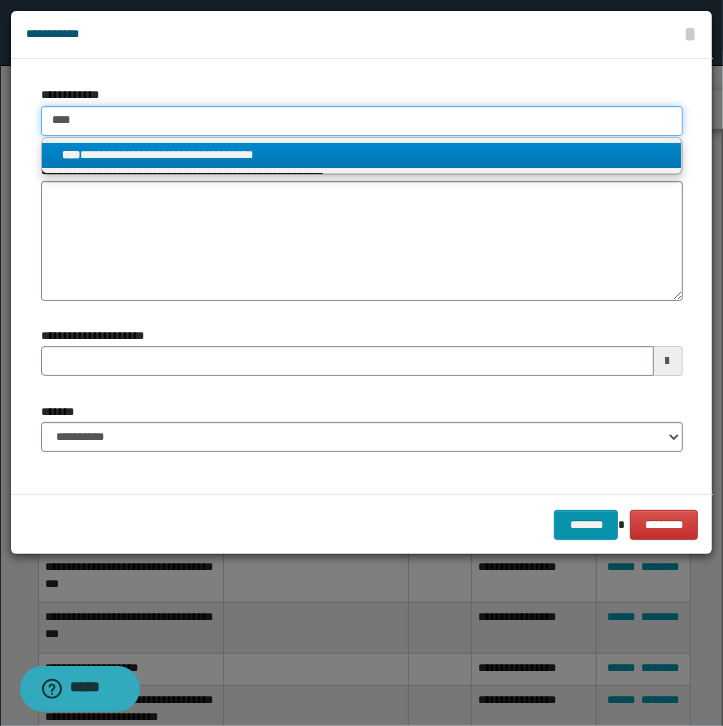 type 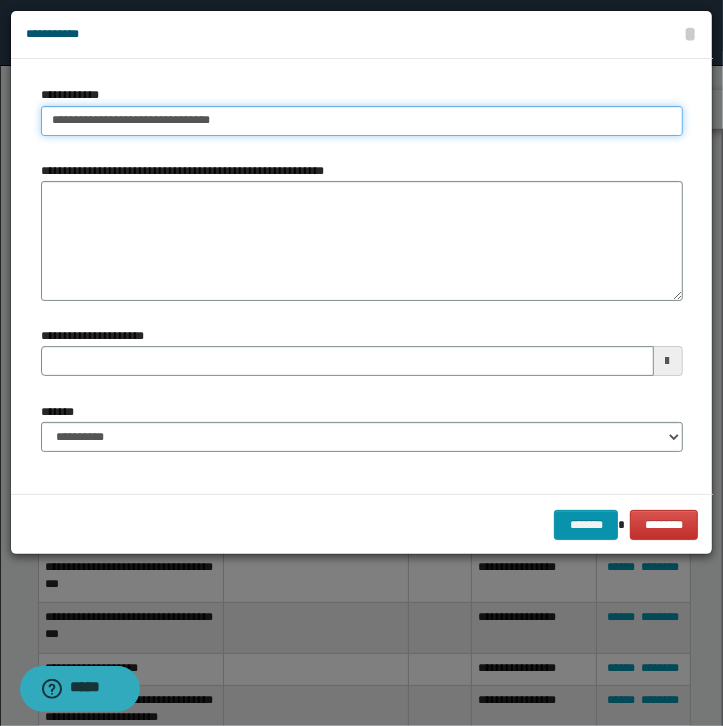 type 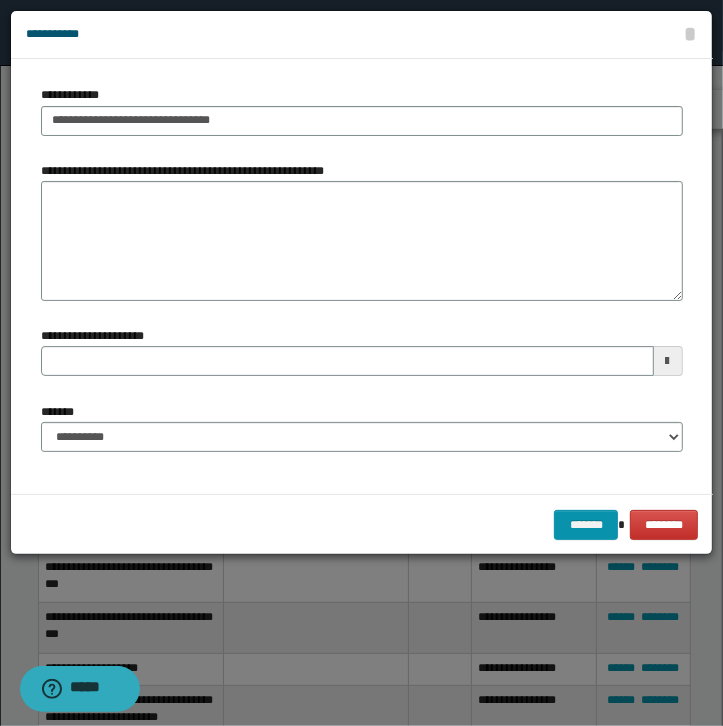 click on "**********" at bounding box center (362, 435) 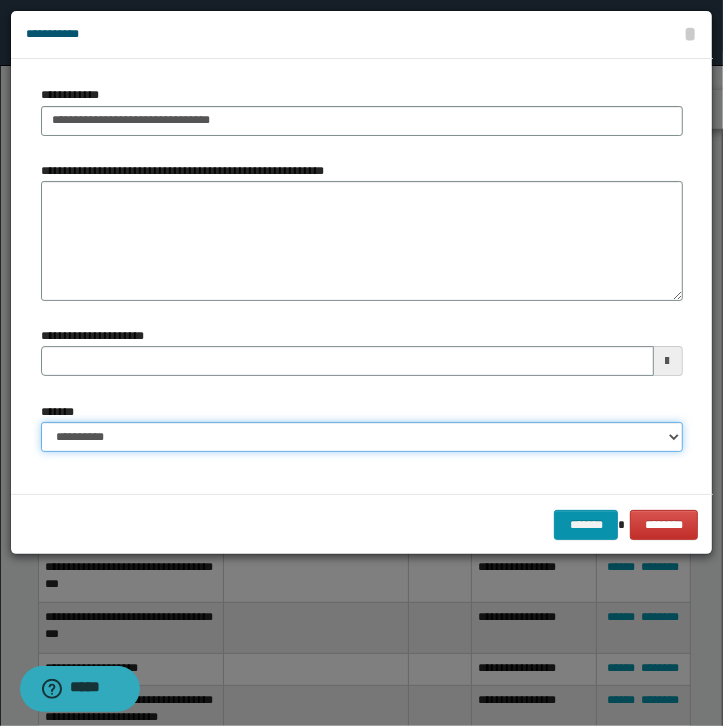 click on "**********" at bounding box center (362, 437) 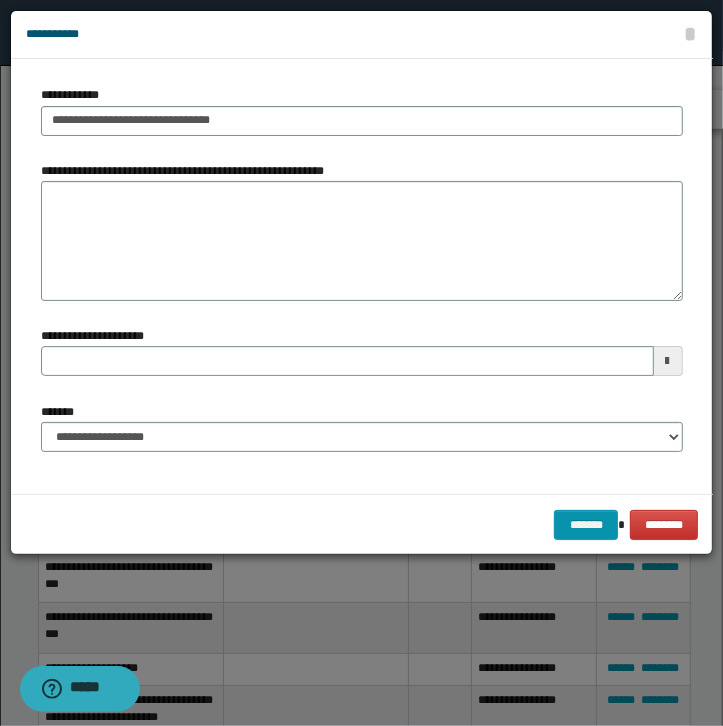 click on "*******
********" at bounding box center (362, 524) 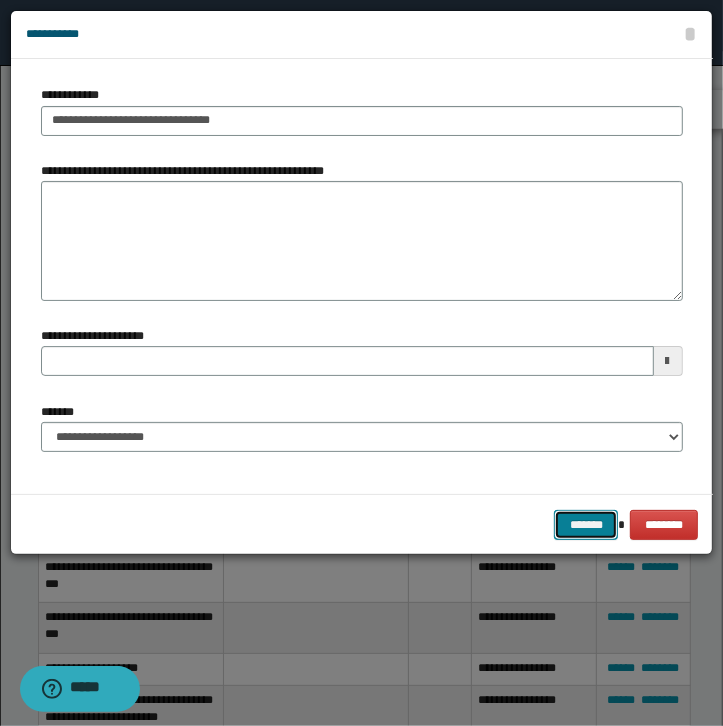 click on "*******" at bounding box center (586, 525) 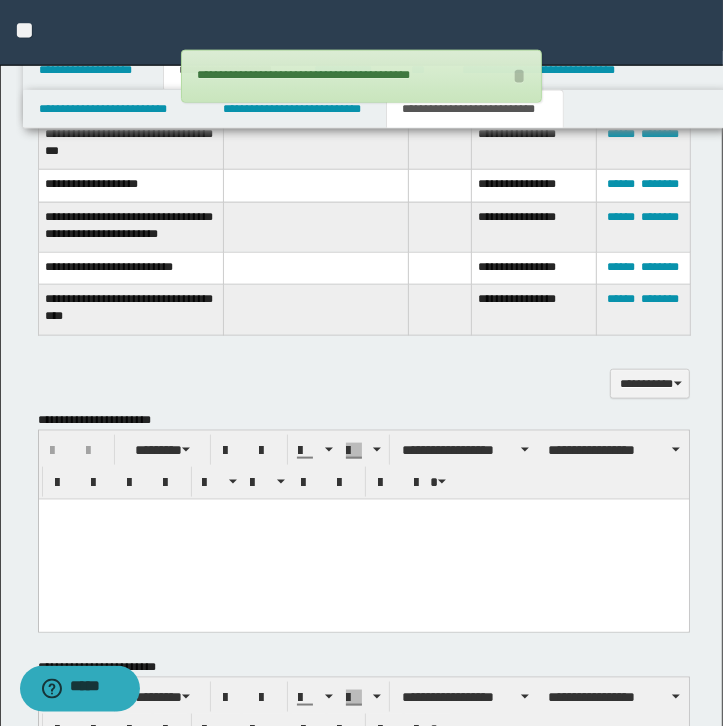 scroll, scrollTop: 928, scrollLeft: 0, axis: vertical 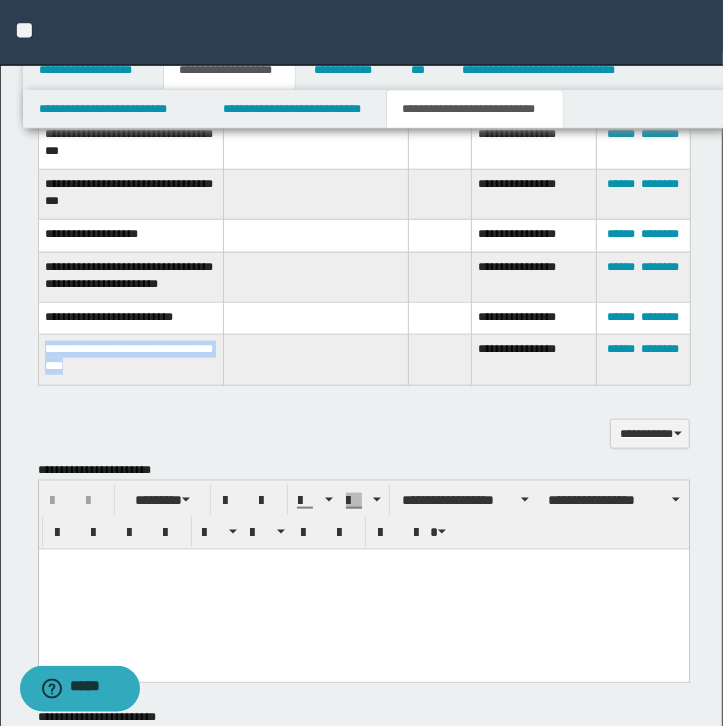 drag, startPoint x: 101, startPoint y: 364, endPoint x: 37, endPoint y: 360, distance: 64.12488 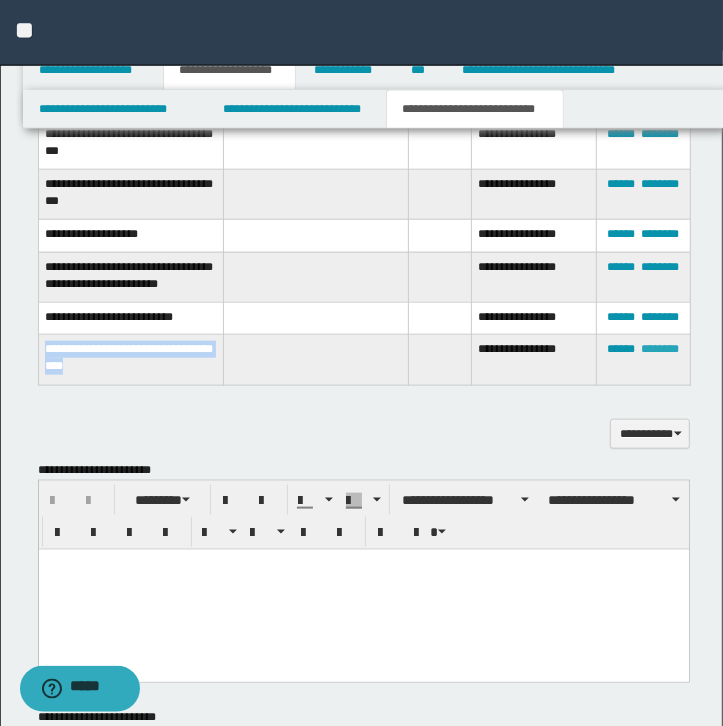 click on "********" at bounding box center [660, 349] 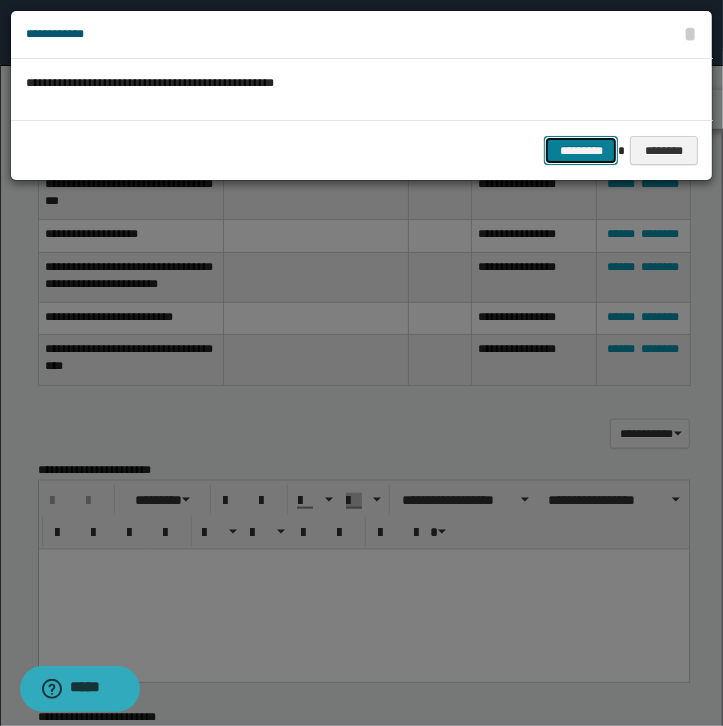click on "*********" at bounding box center (581, 151) 